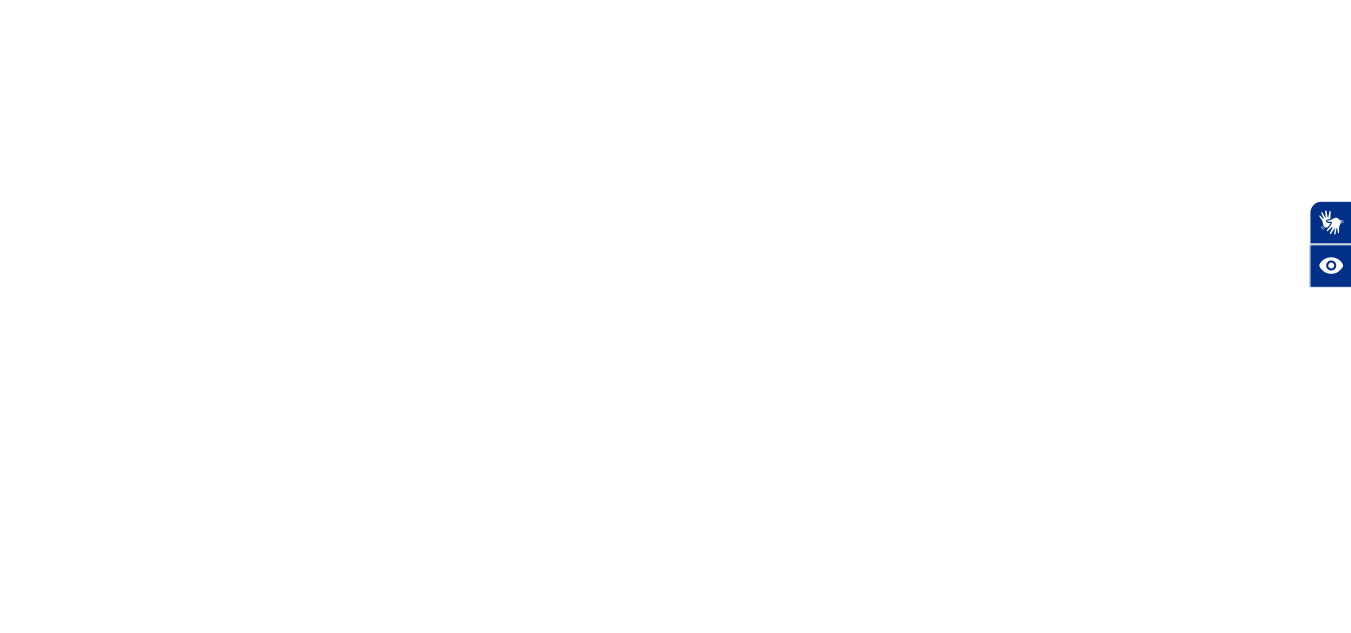 scroll, scrollTop: 0, scrollLeft: 0, axis: both 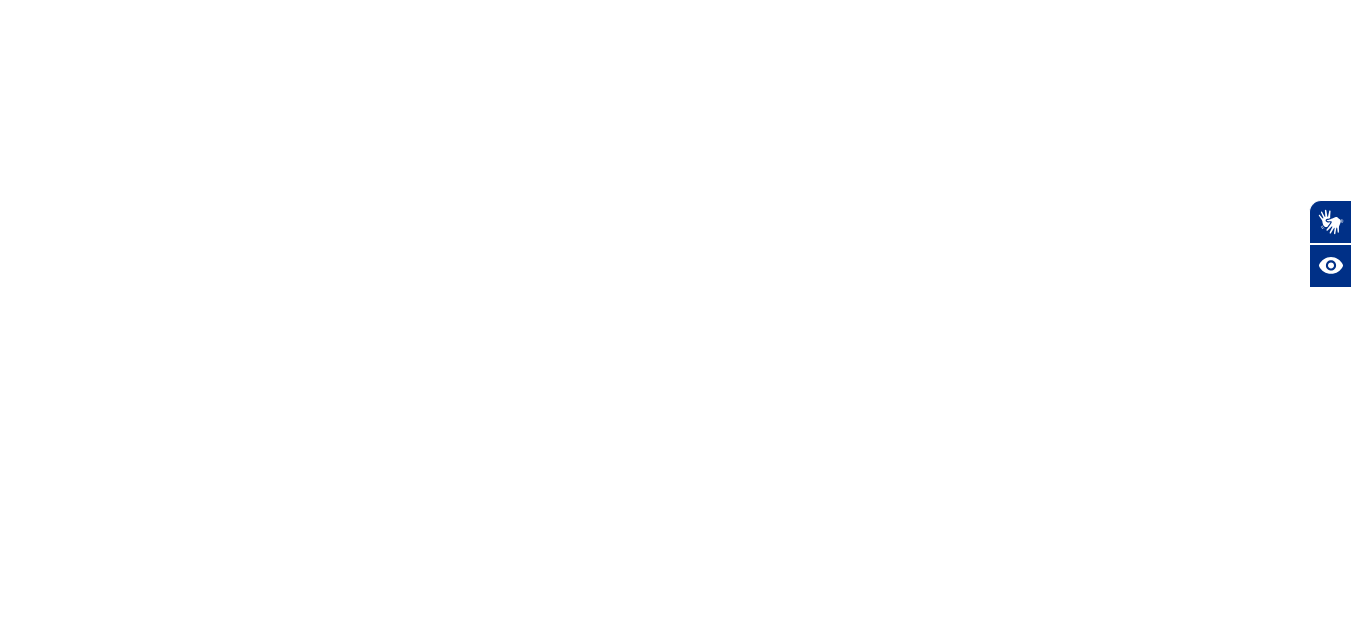 select 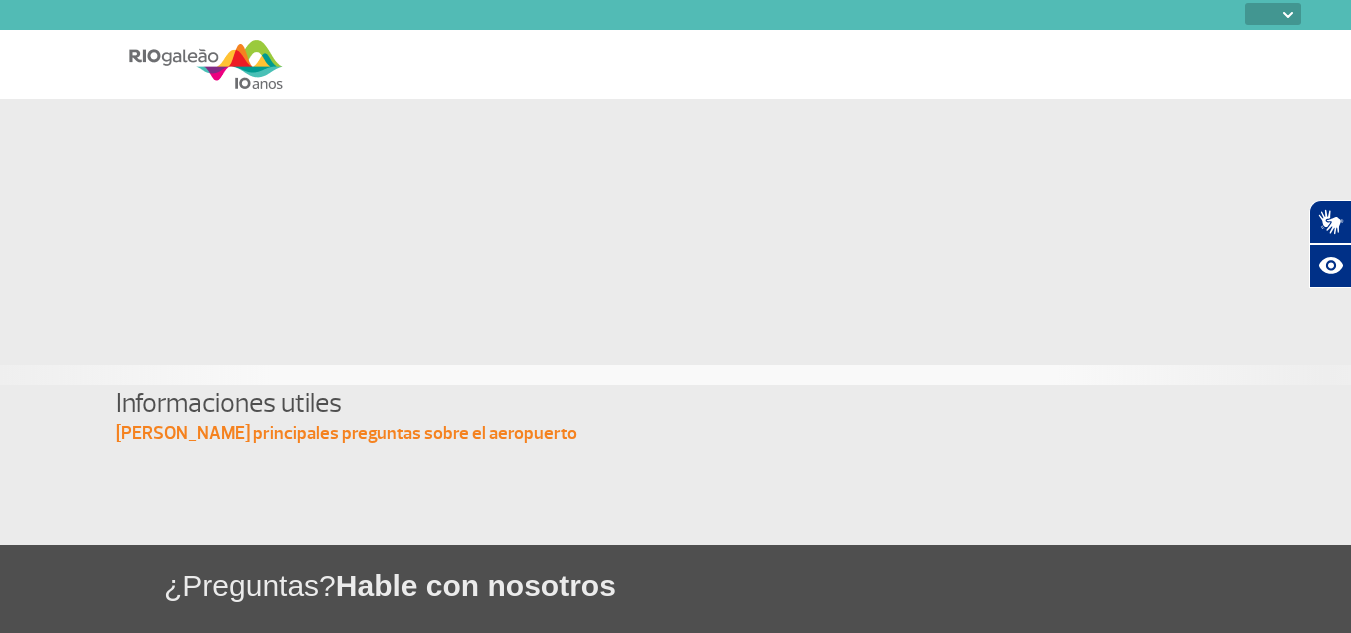 scroll, scrollTop: 0, scrollLeft: 0, axis: both 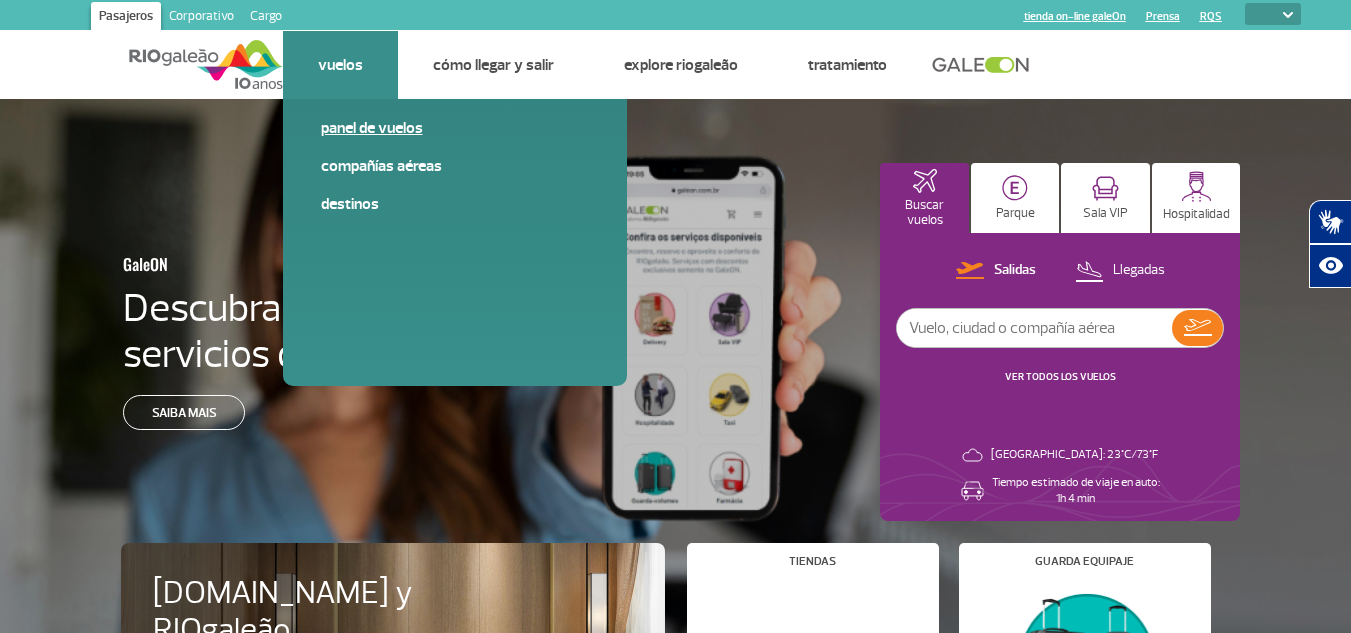 click on "Panel de vuelos" at bounding box center (455, 128) 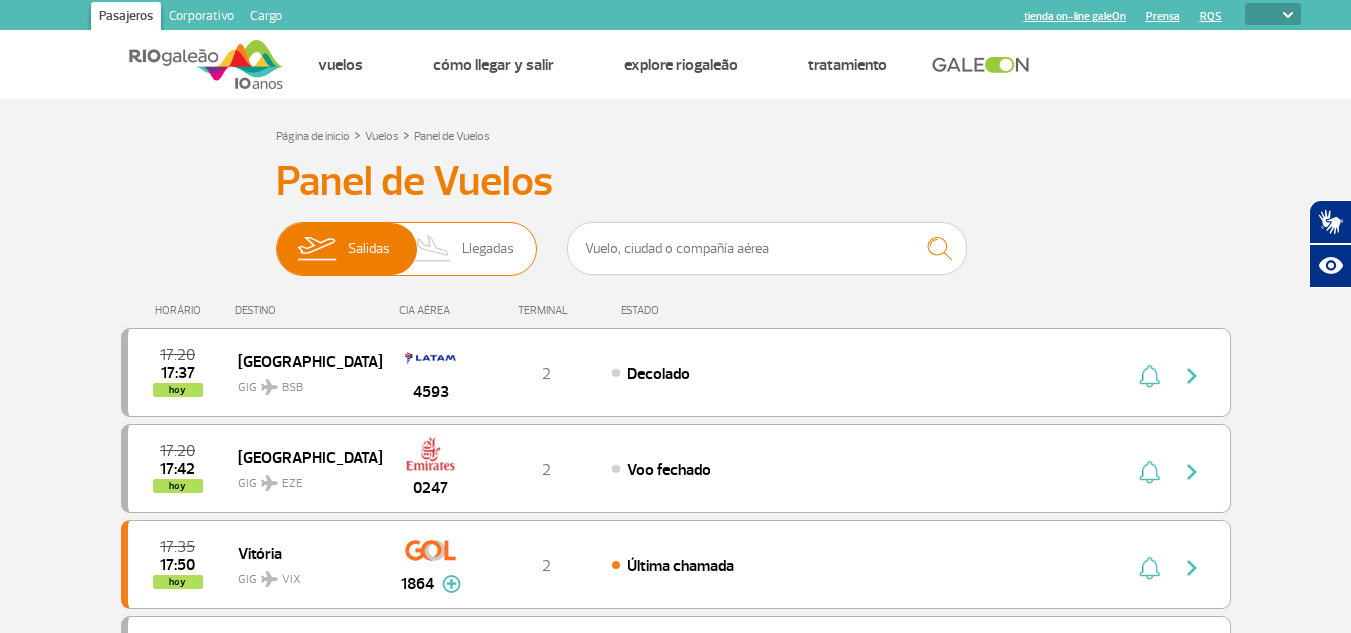 click on "Llegadas" at bounding box center (488, 249) 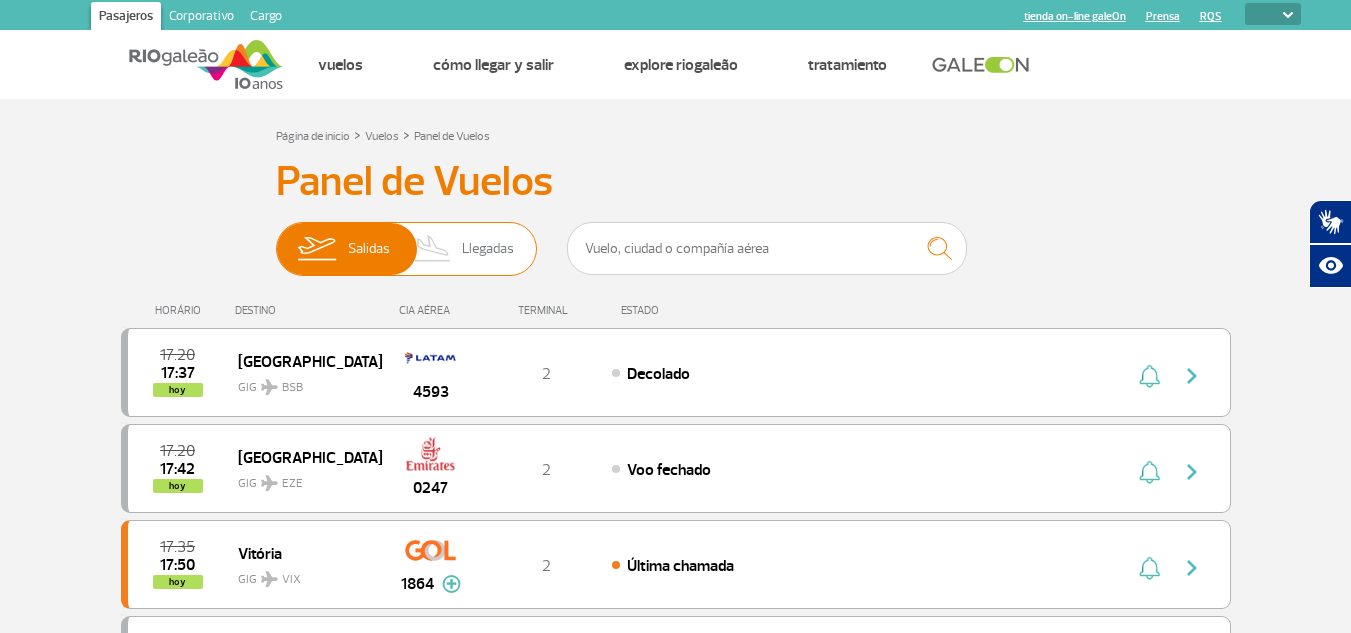 click on "[PERSON_NAME]" at bounding box center [276, 239] 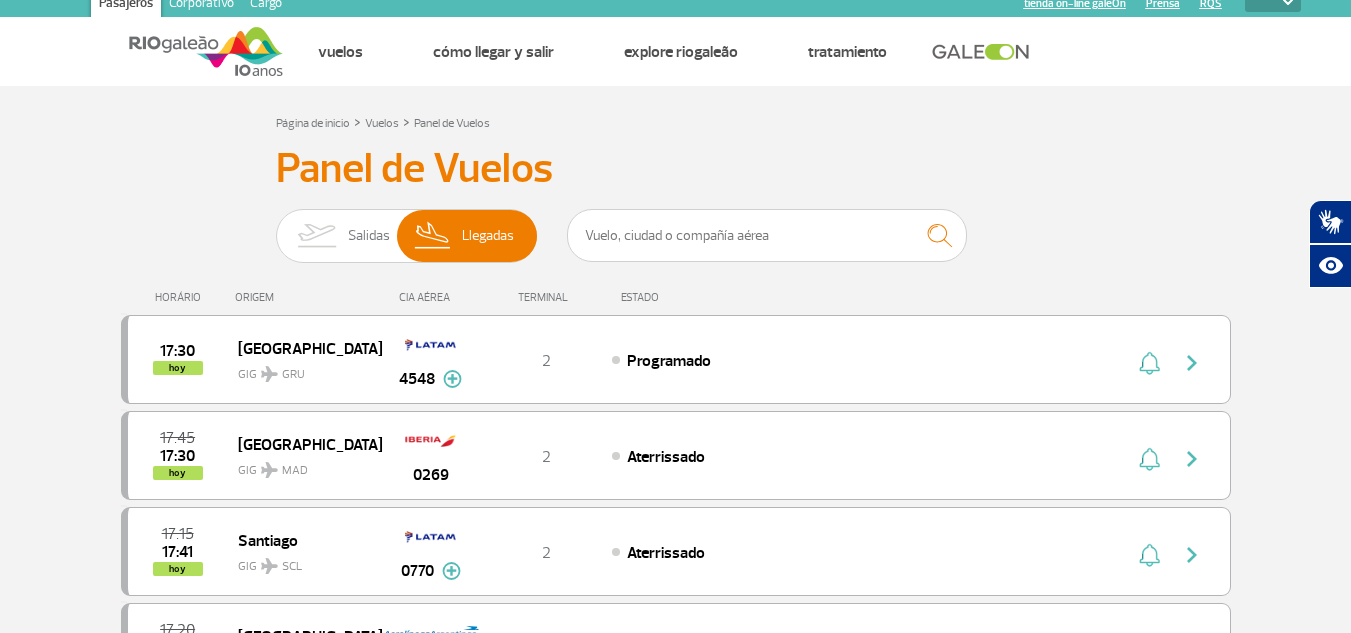 scroll, scrollTop: 0, scrollLeft: 0, axis: both 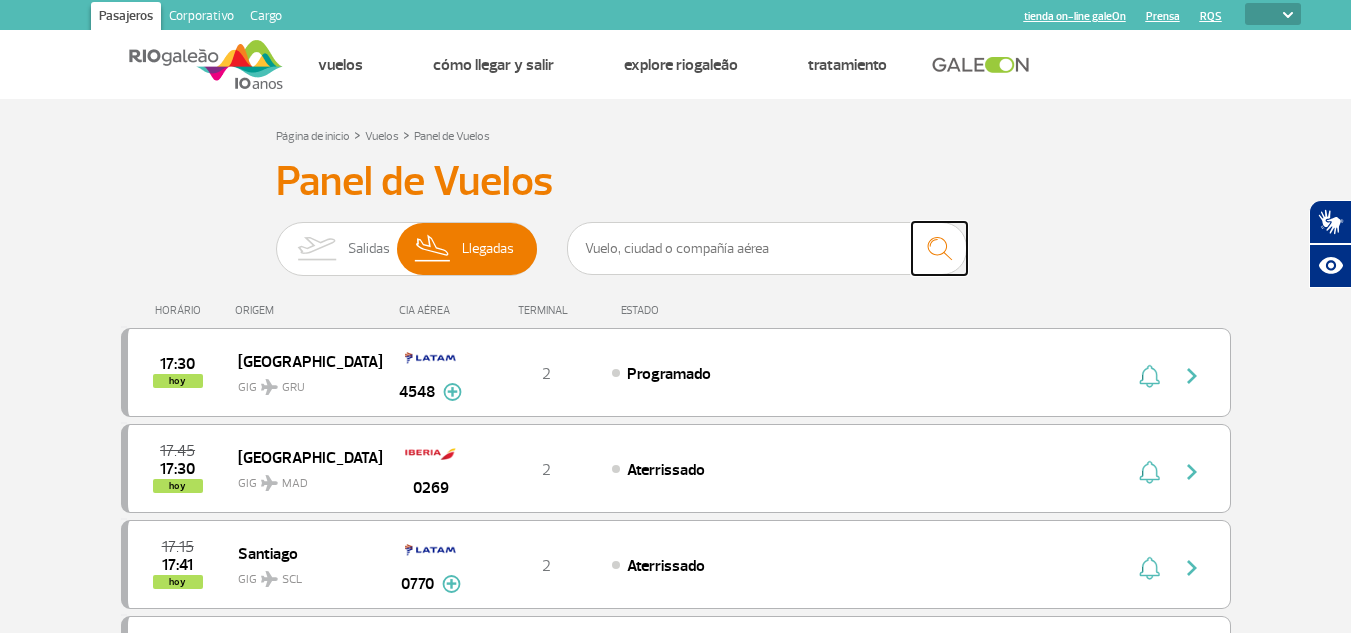 click at bounding box center [939, 248] 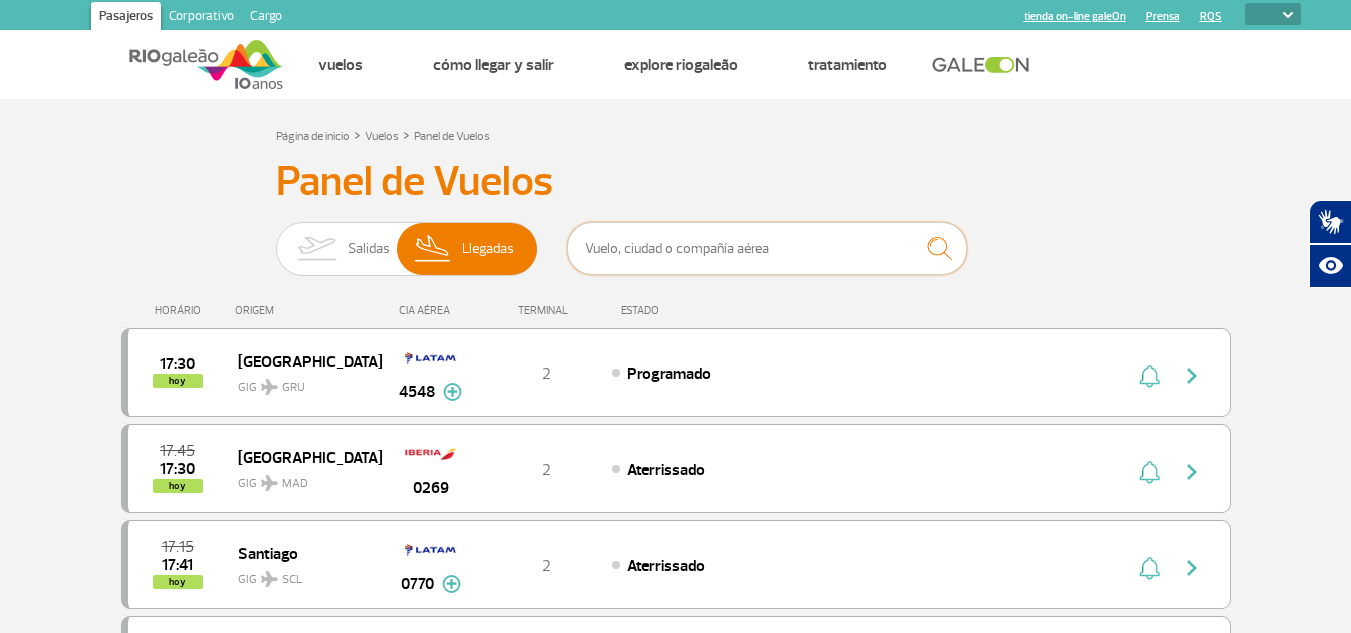 click at bounding box center (767, 248) 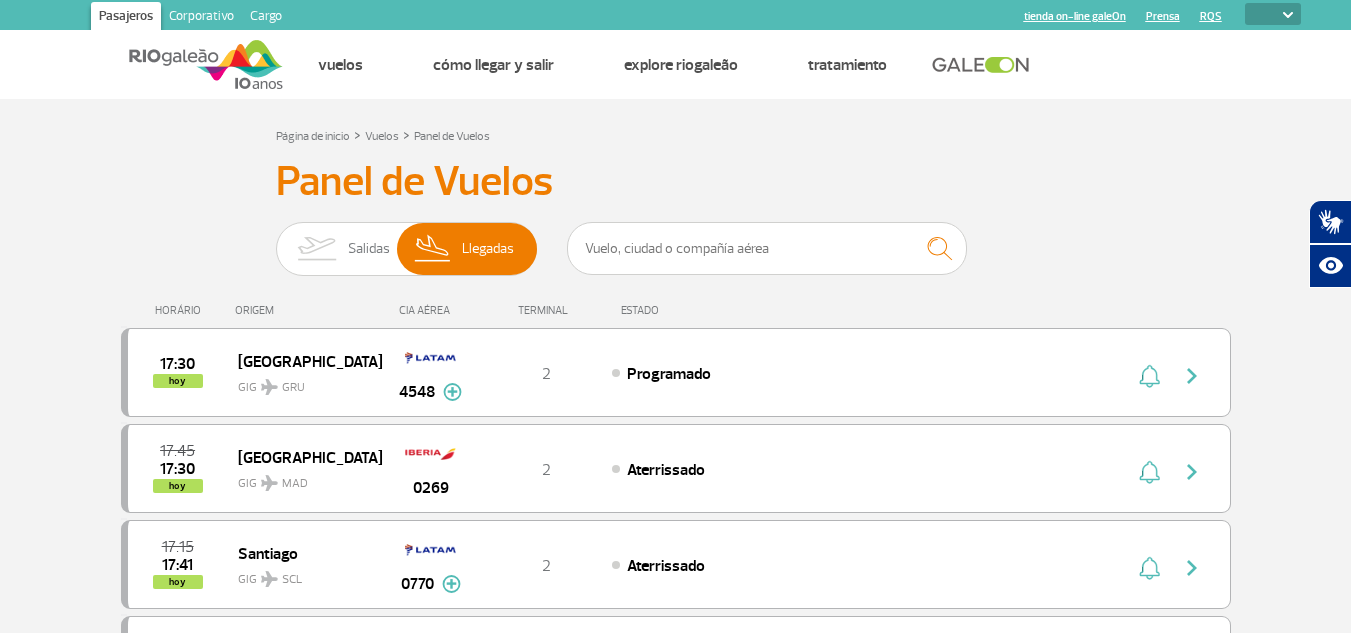 click on "Panel de Vuelos" at bounding box center [676, 182] 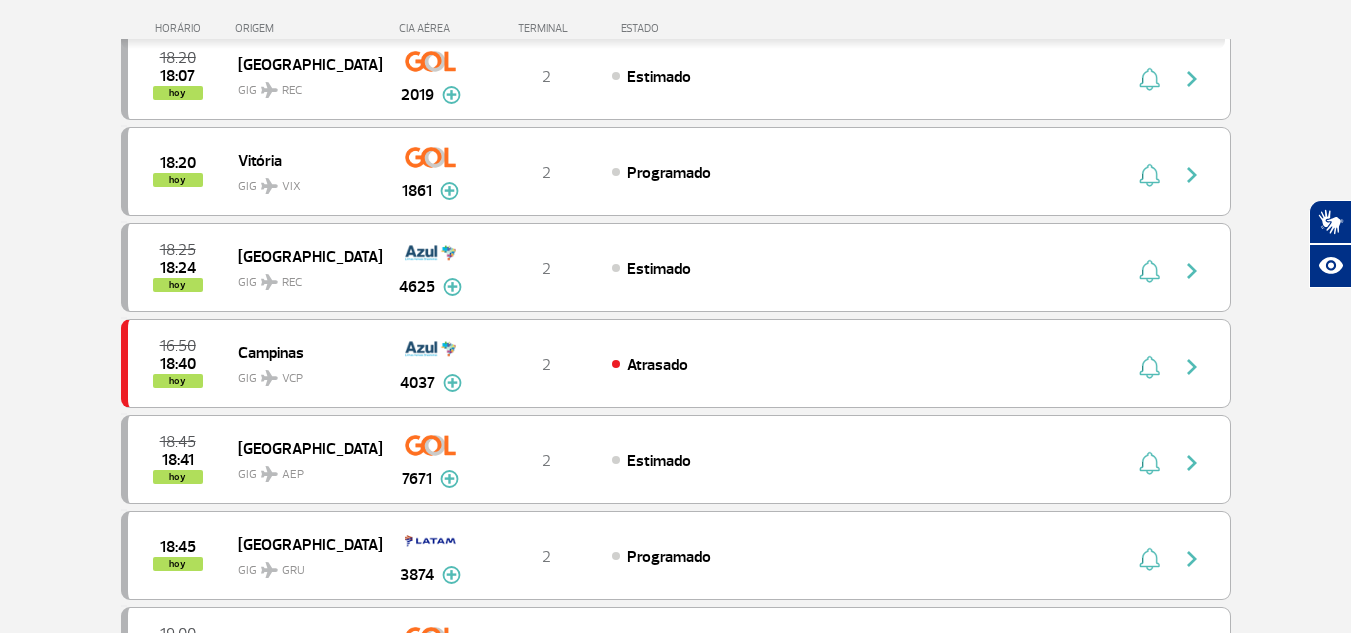 scroll, scrollTop: 963, scrollLeft: 0, axis: vertical 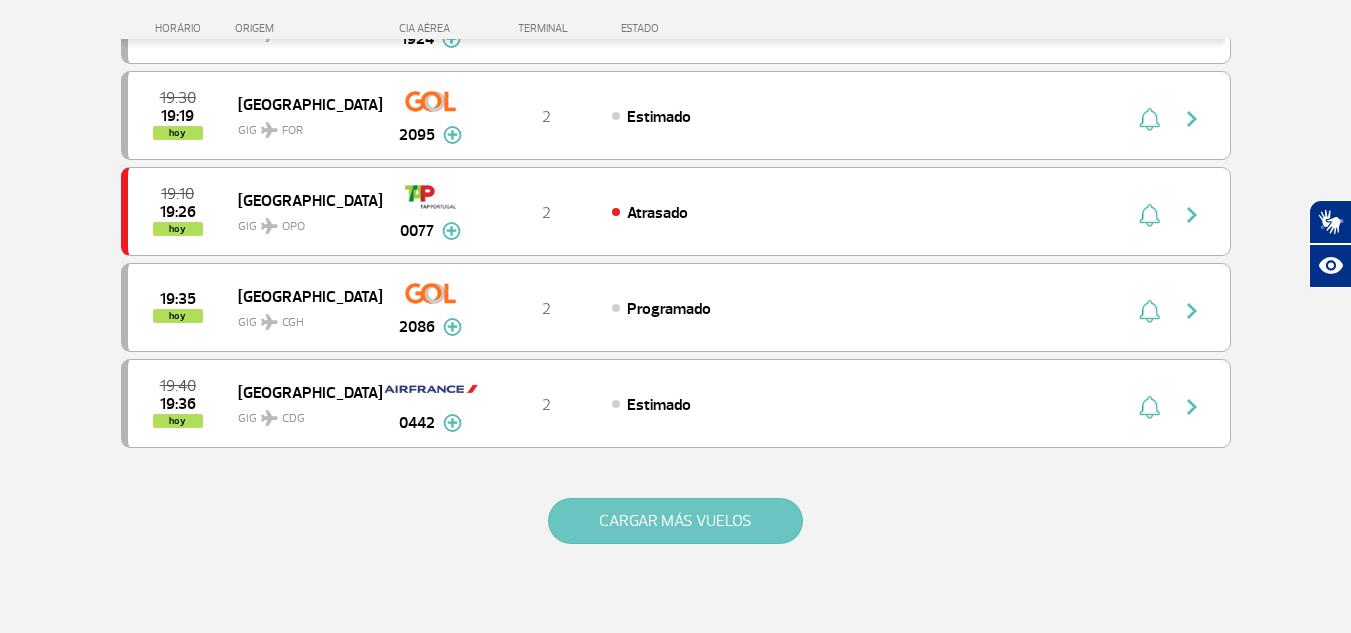 click on "CARGAR MÁS VUELOS" at bounding box center [675, 521] 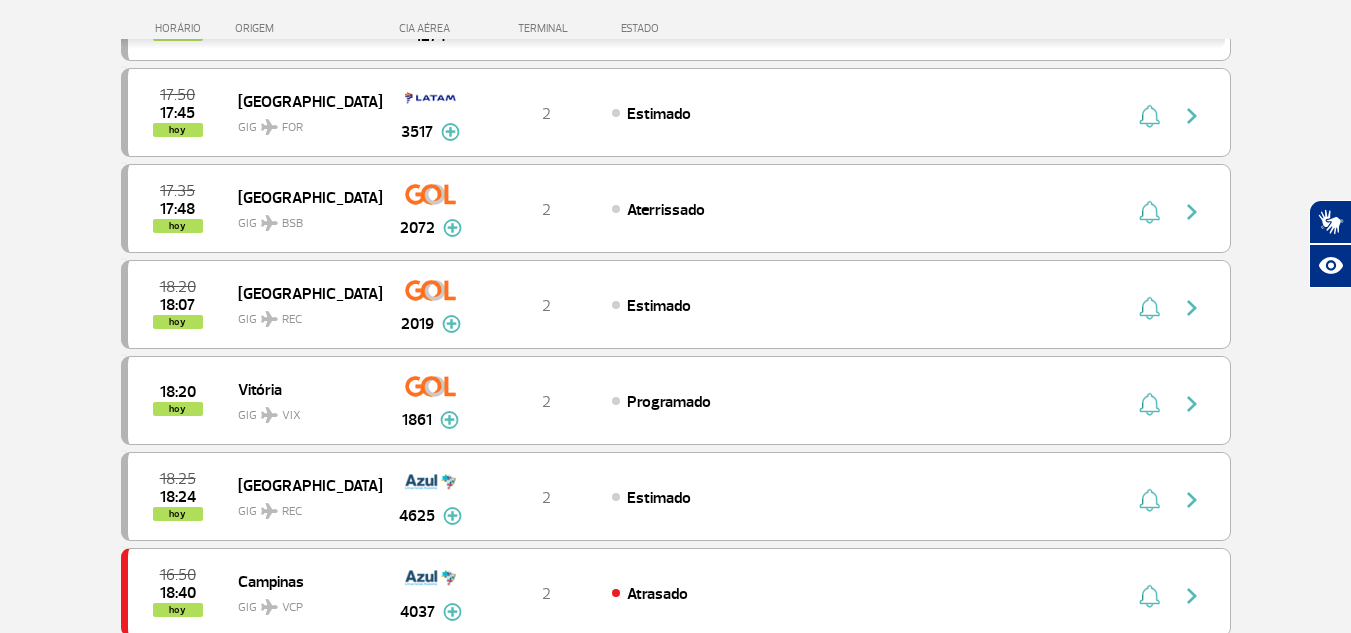 scroll, scrollTop: 600, scrollLeft: 0, axis: vertical 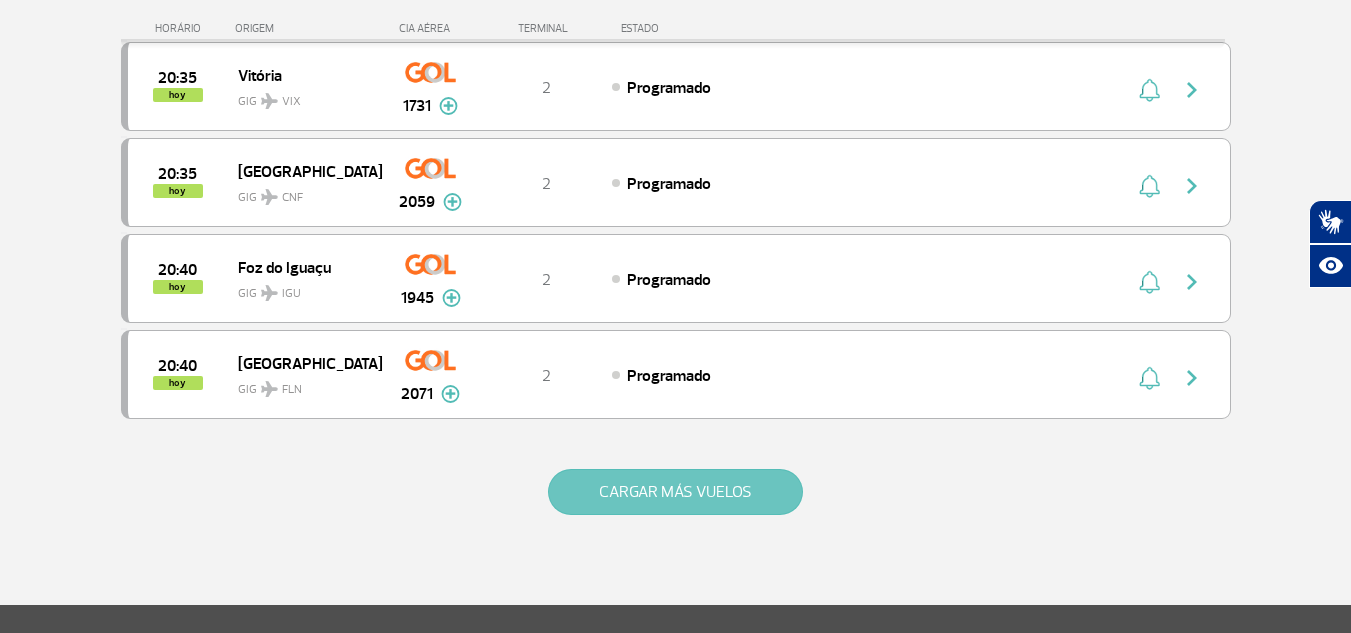 click on "CARGAR MÁS VUELOS" at bounding box center [675, 492] 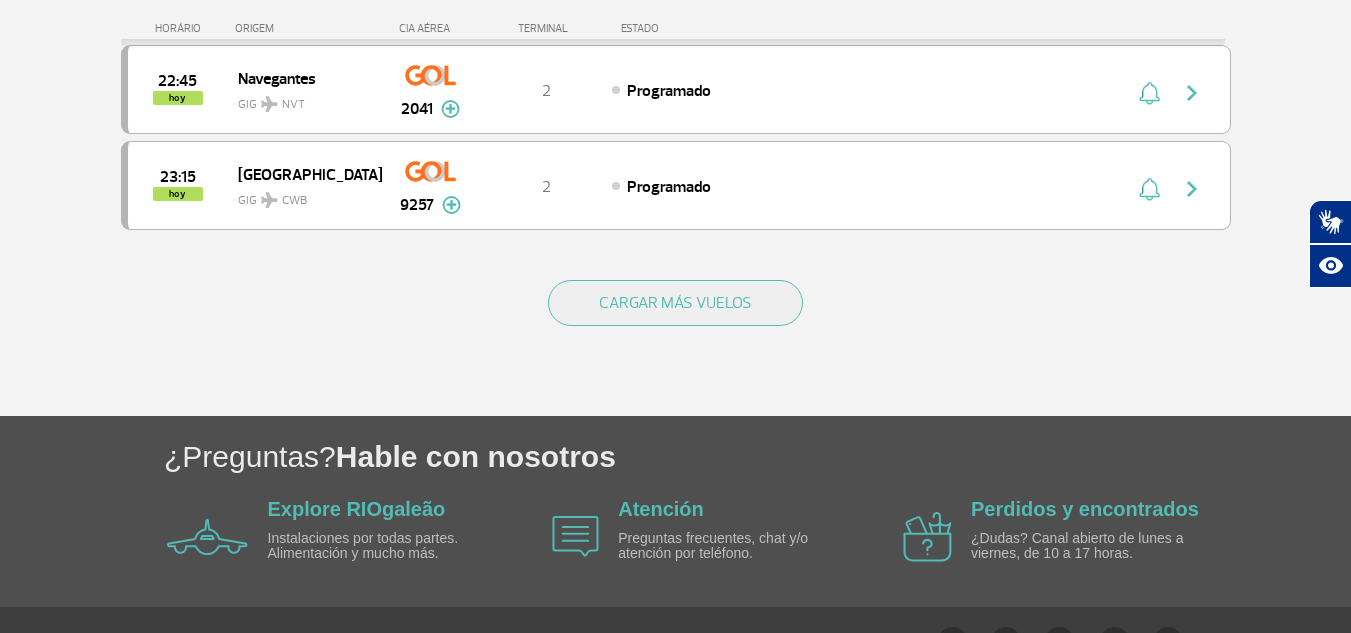 scroll, scrollTop: 5880, scrollLeft: 0, axis: vertical 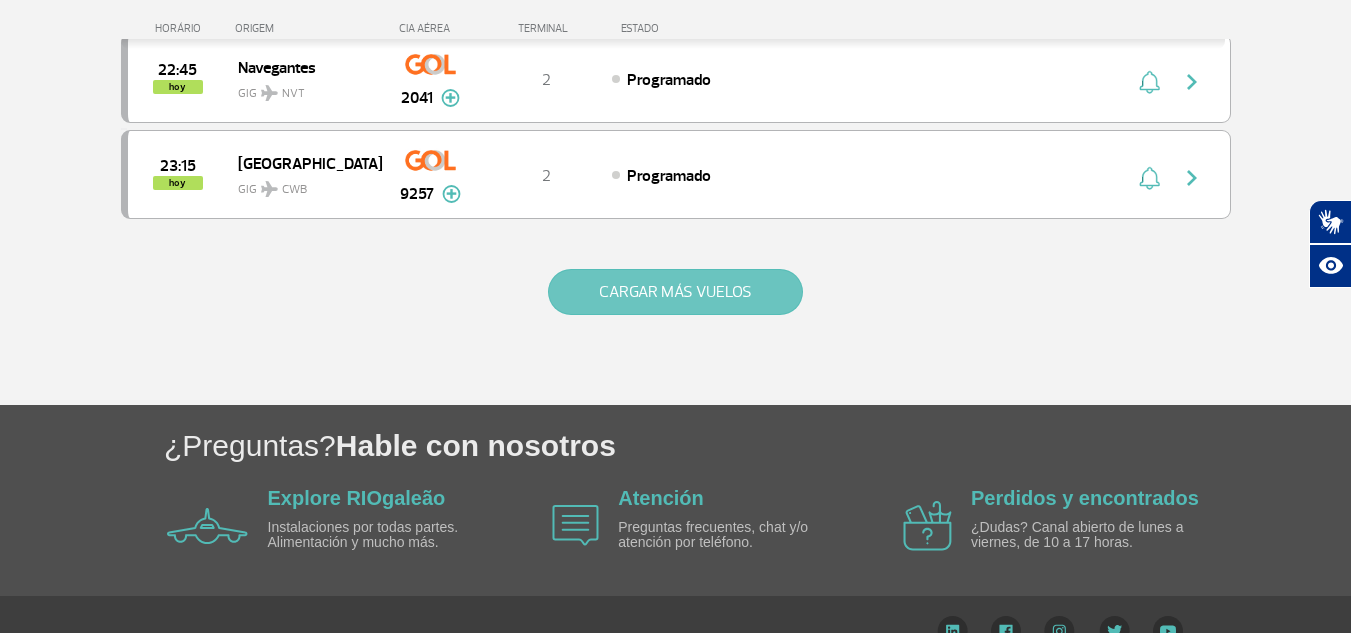 click on "CARGAR MÁS VUELOS" at bounding box center (675, 292) 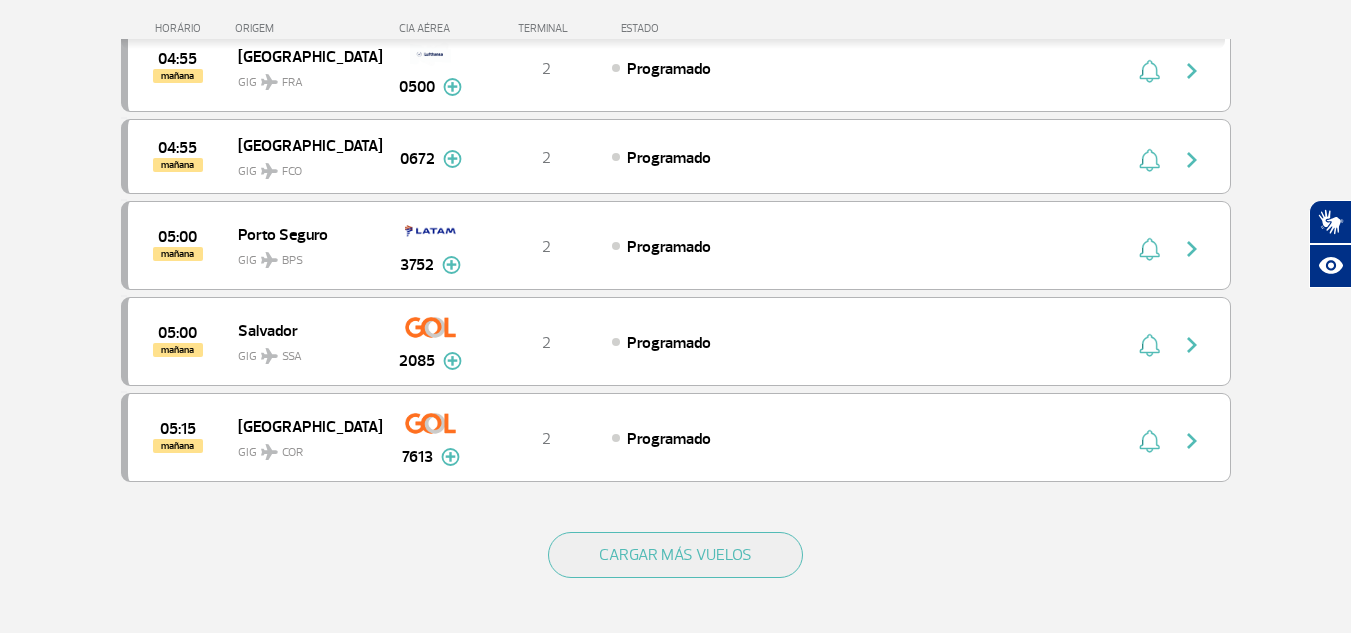 scroll, scrollTop: 7538, scrollLeft: 0, axis: vertical 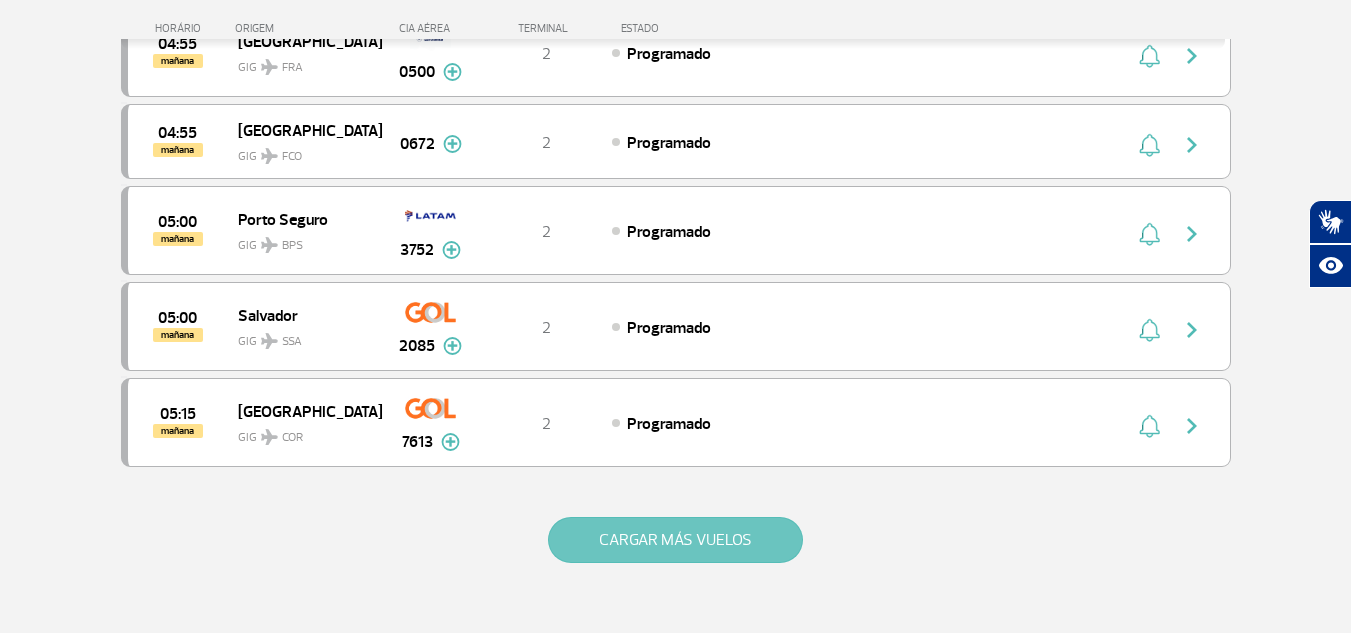 click on "CARGAR MÁS VUELOS" at bounding box center [675, 540] 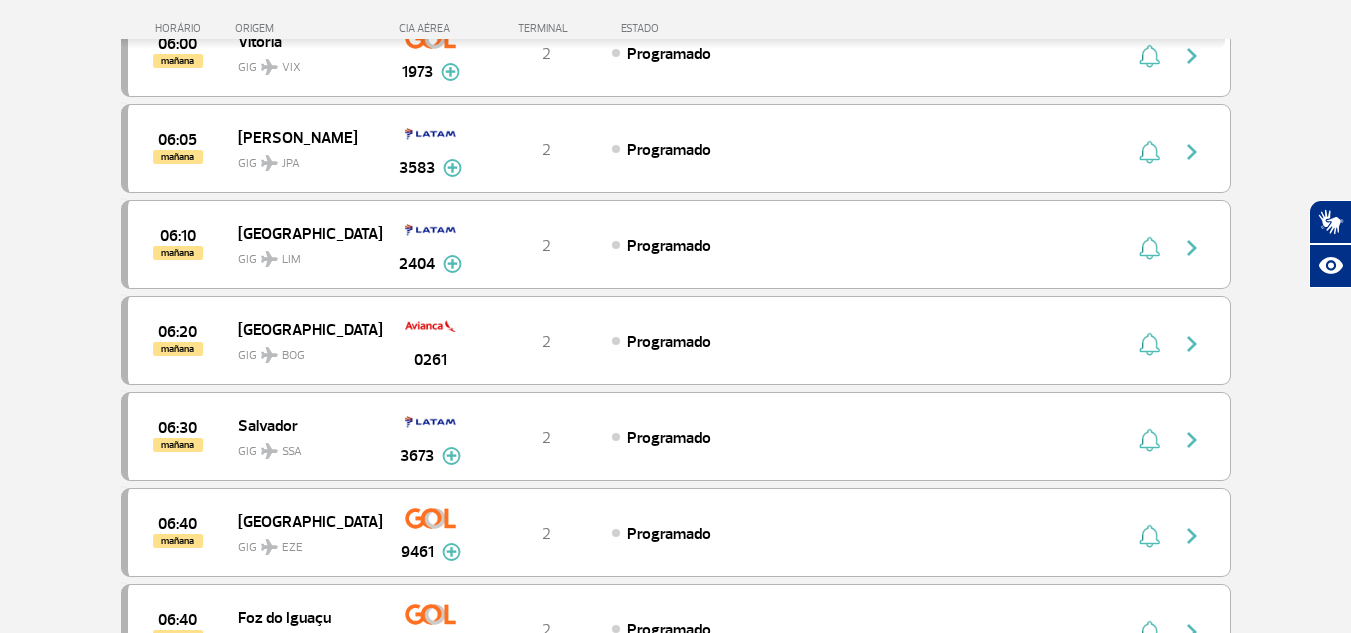 scroll, scrollTop: 8562, scrollLeft: 0, axis: vertical 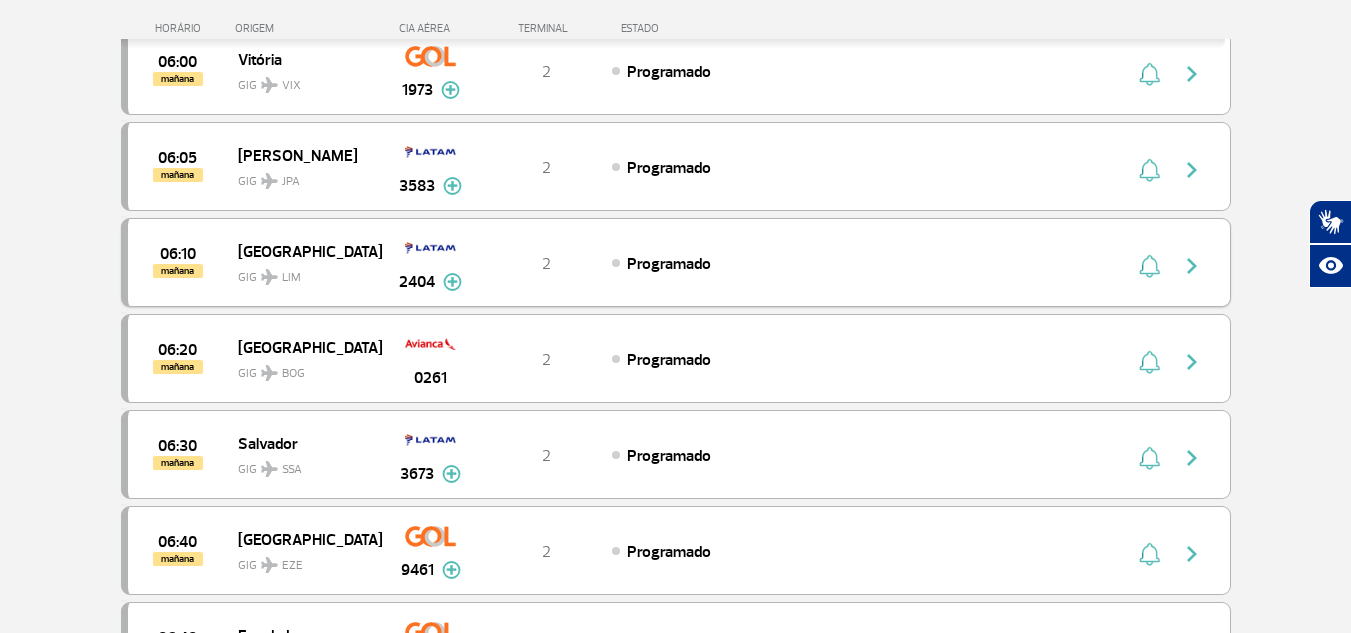 click at bounding box center (452, 282) 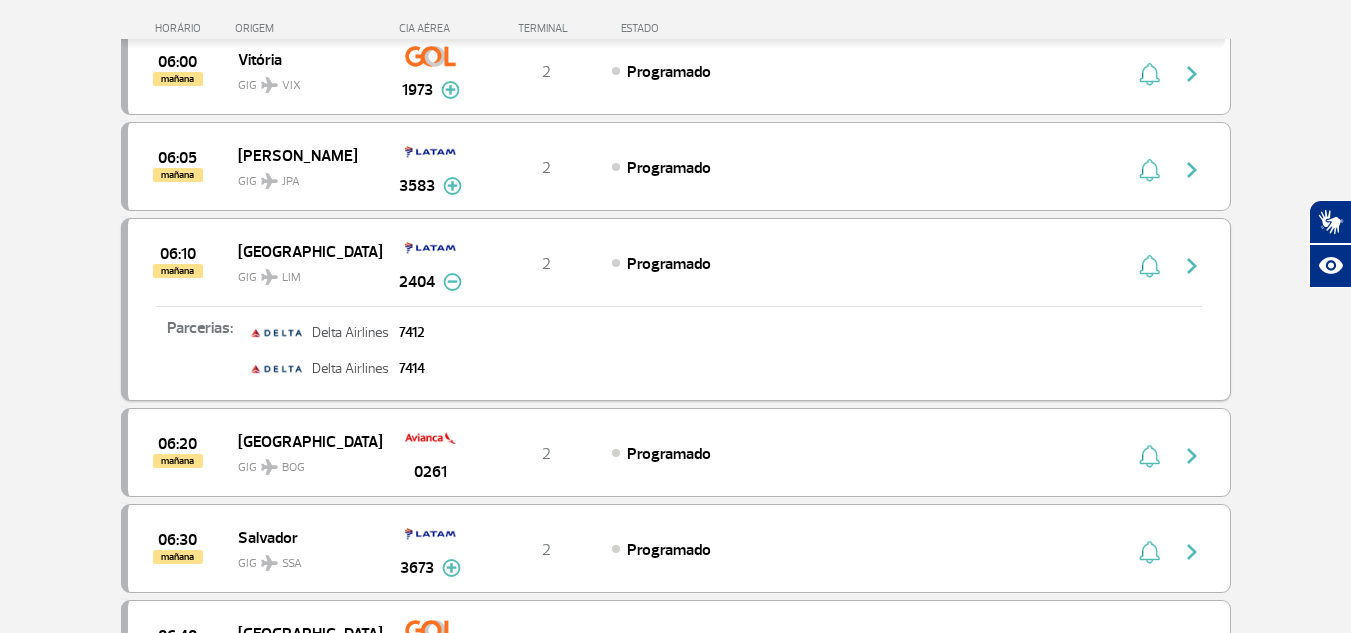 click at bounding box center [452, 282] 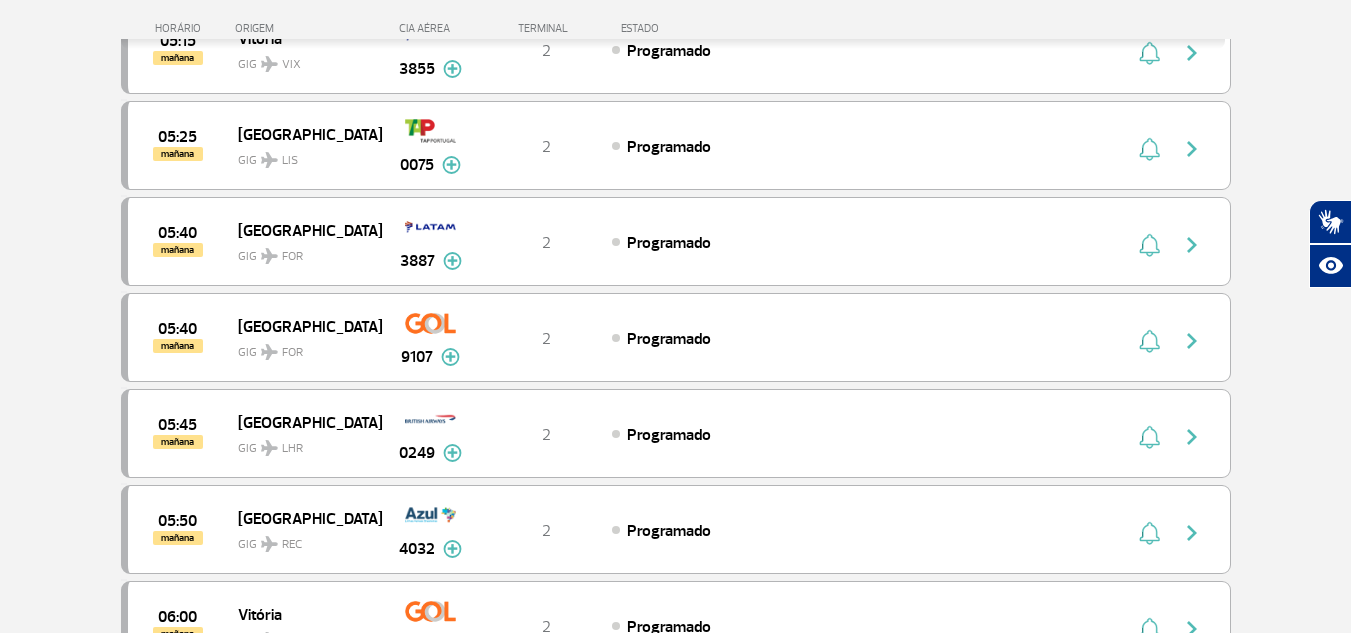 scroll, scrollTop: 7920, scrollLeft: 0, axis: vertical 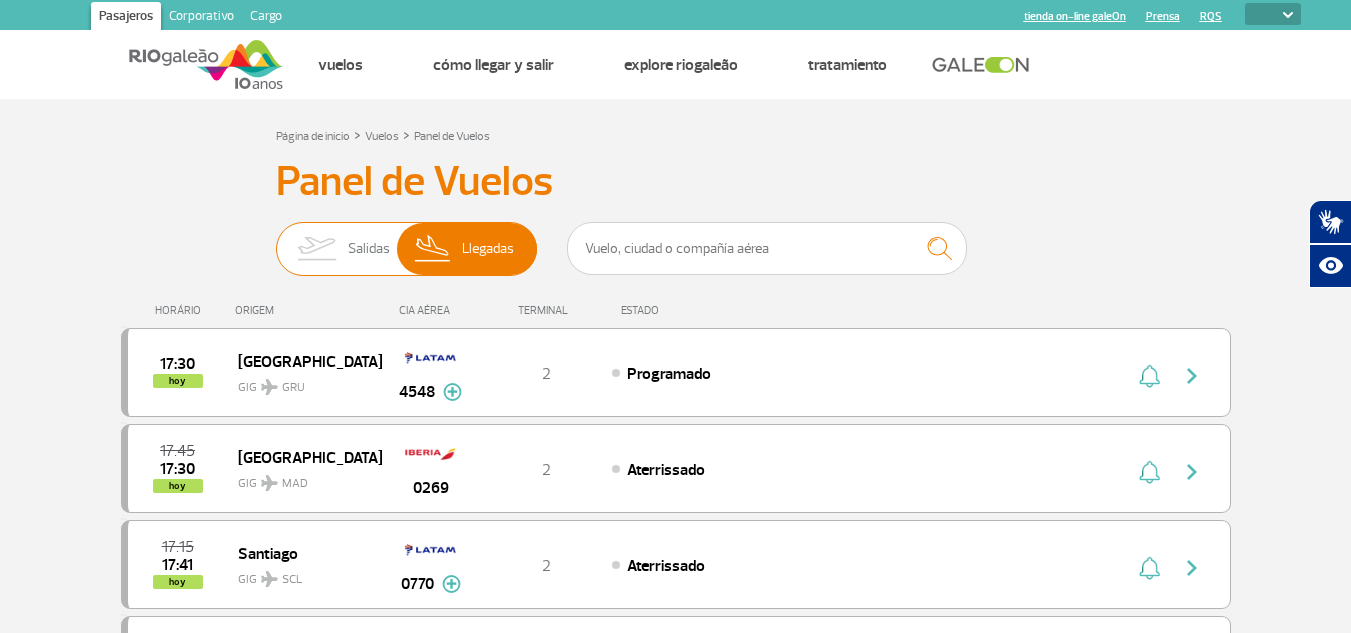 click on "Salidas" at bounding box center (369, 249) 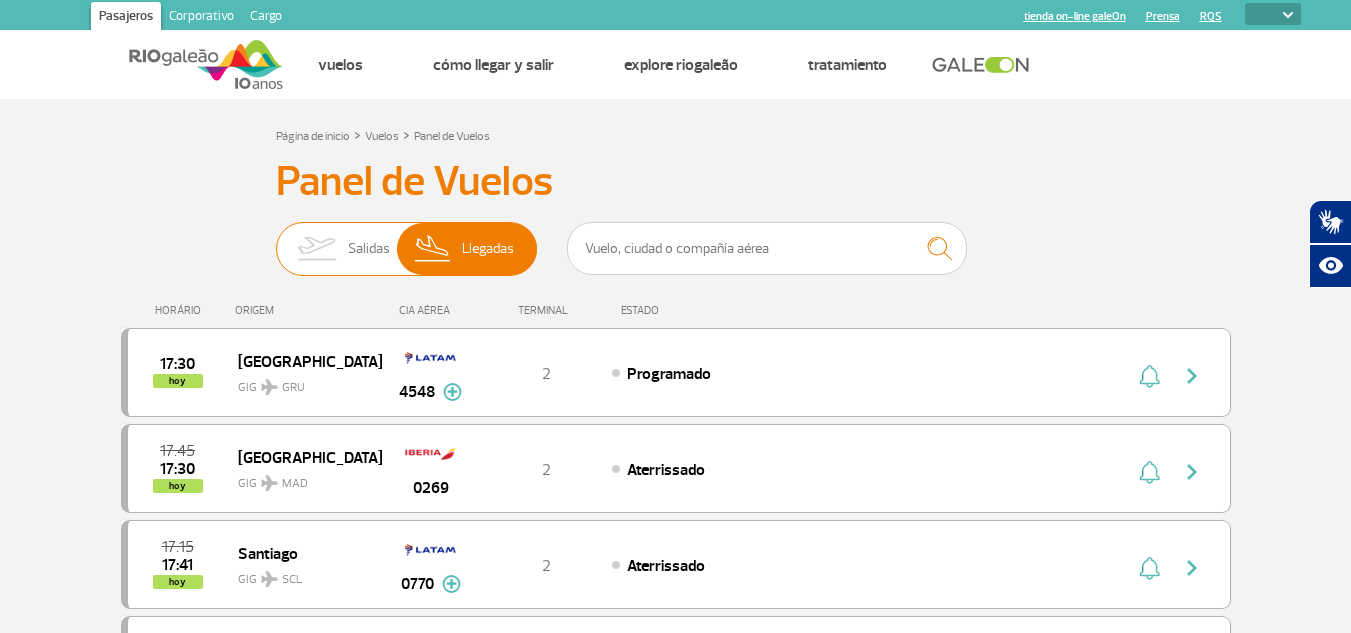 click on "[PERSON_NAME]" at bounding box center [276, 239] 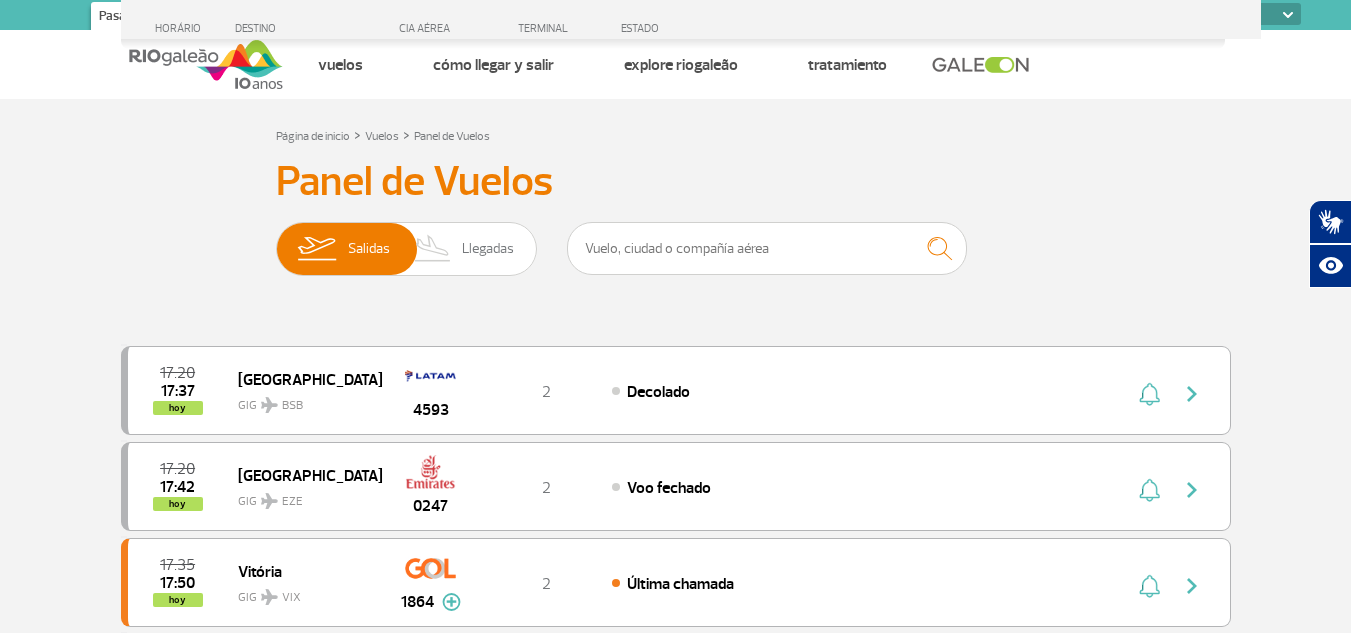 scroll, scrollTop: 553, scrollLeft: 0, axis: vertical 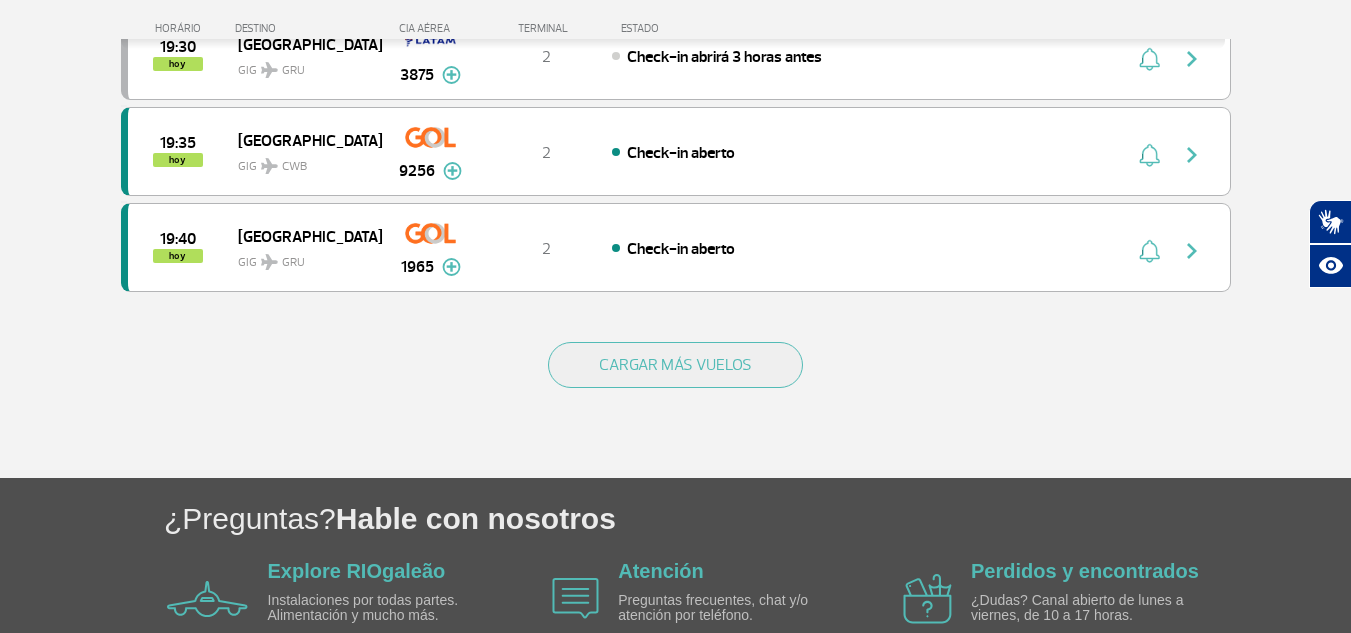 click on "CARGAR MÁS VUELOS" at bounding box center [676, 397] 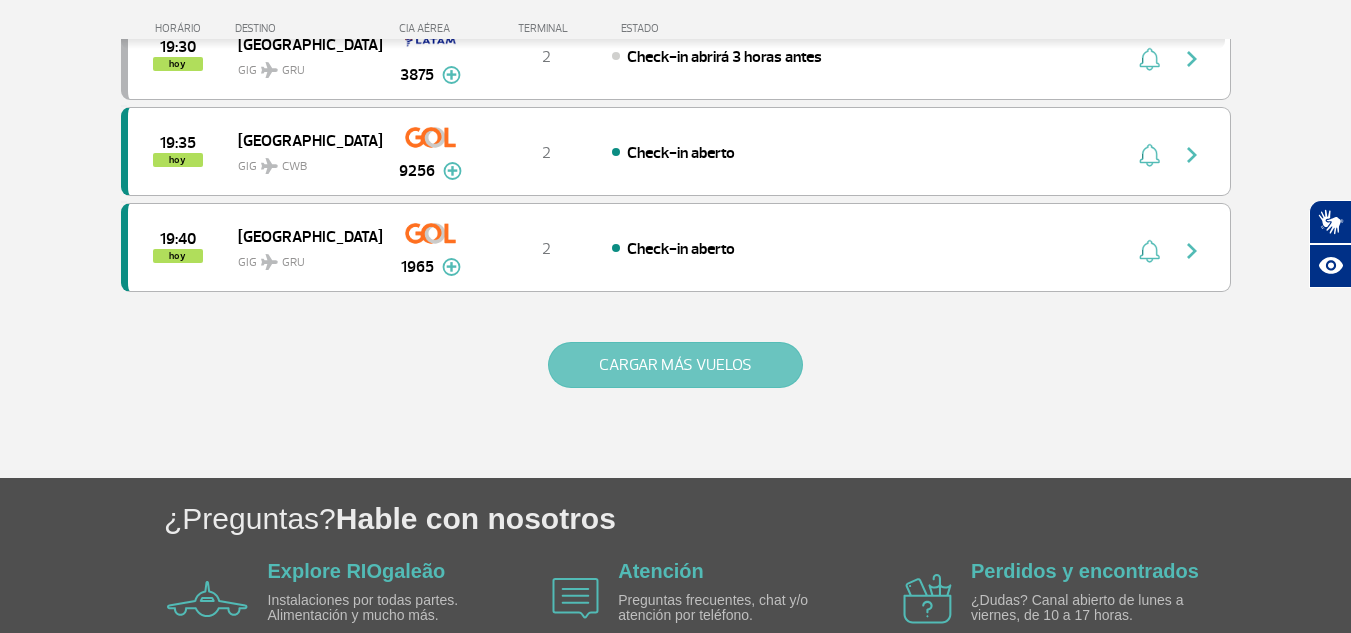 click on "CARGAR MÁS VUELOS" at bounding box center [675, 365] 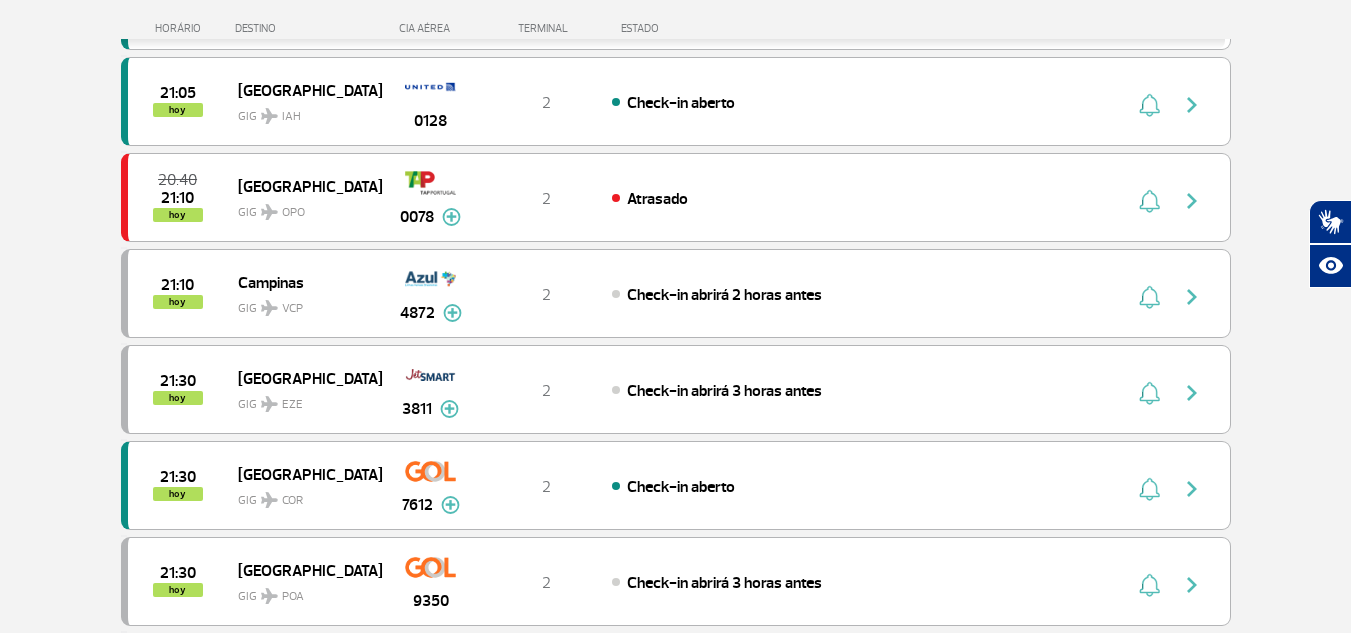 scroll, scrollTop: 3626, scrollLeft: 0, axis: vertical 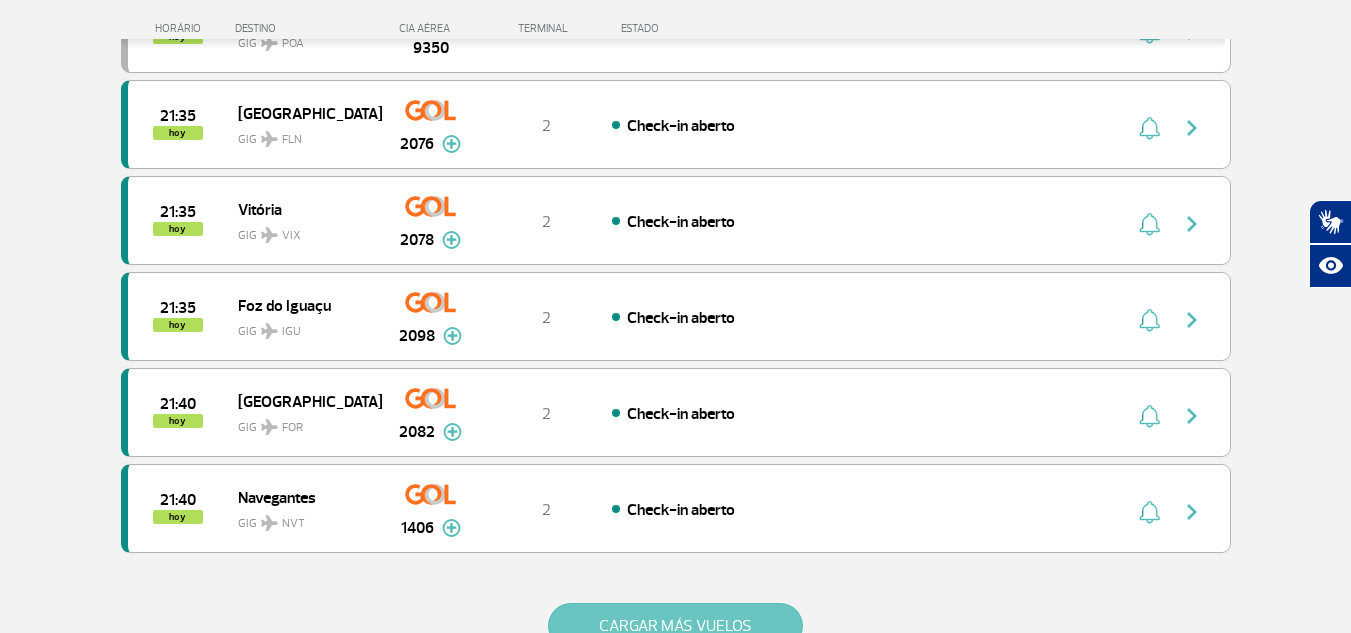 click on "CARGAR MÁS VUELOS" at bounding box center [675, 626] 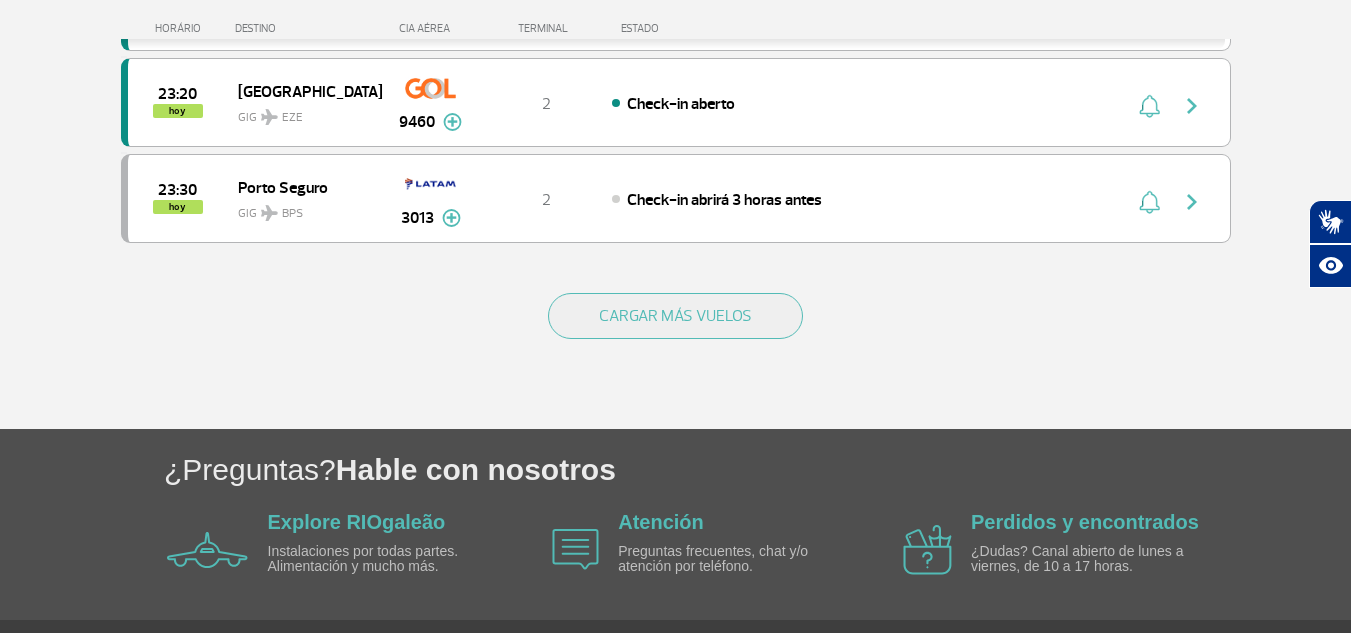 scroll, scrollTop: 5916, scrollLeft: 0, axis: vertical 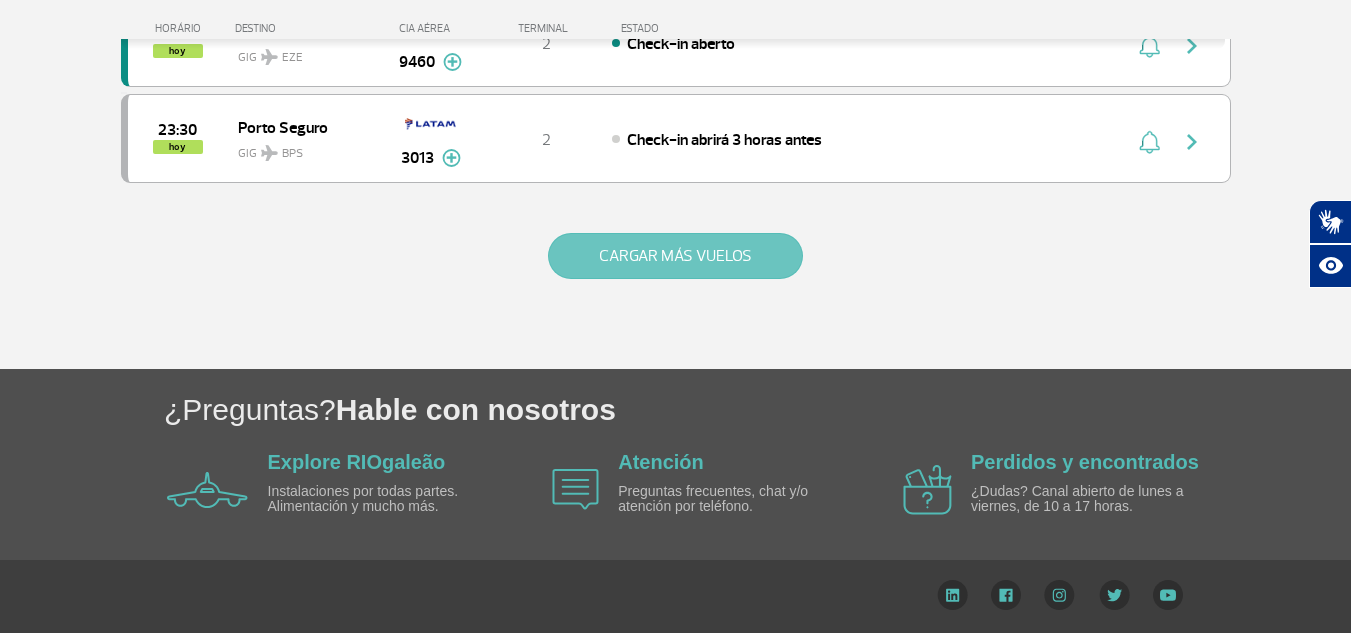 click on "CARGAR MÁS VUELOS" at bounding box center (675, 256) 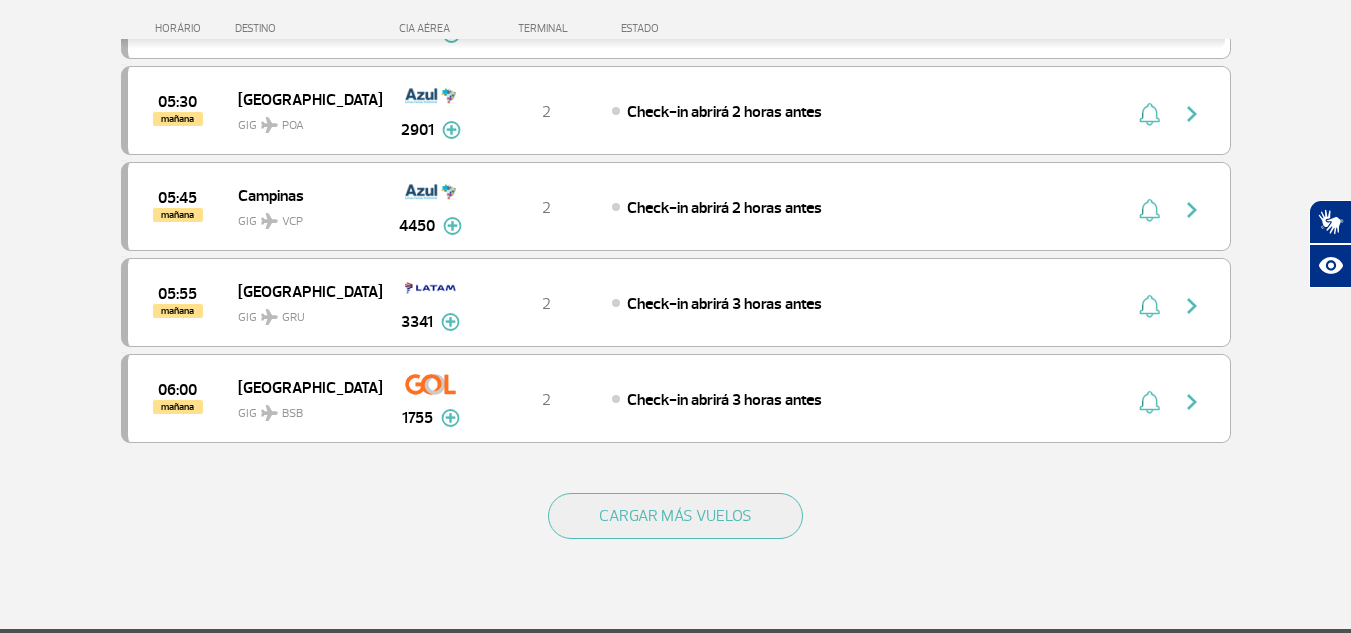 scroll, scrollTop: 7605, scrollLeft: 0, axis: vertical 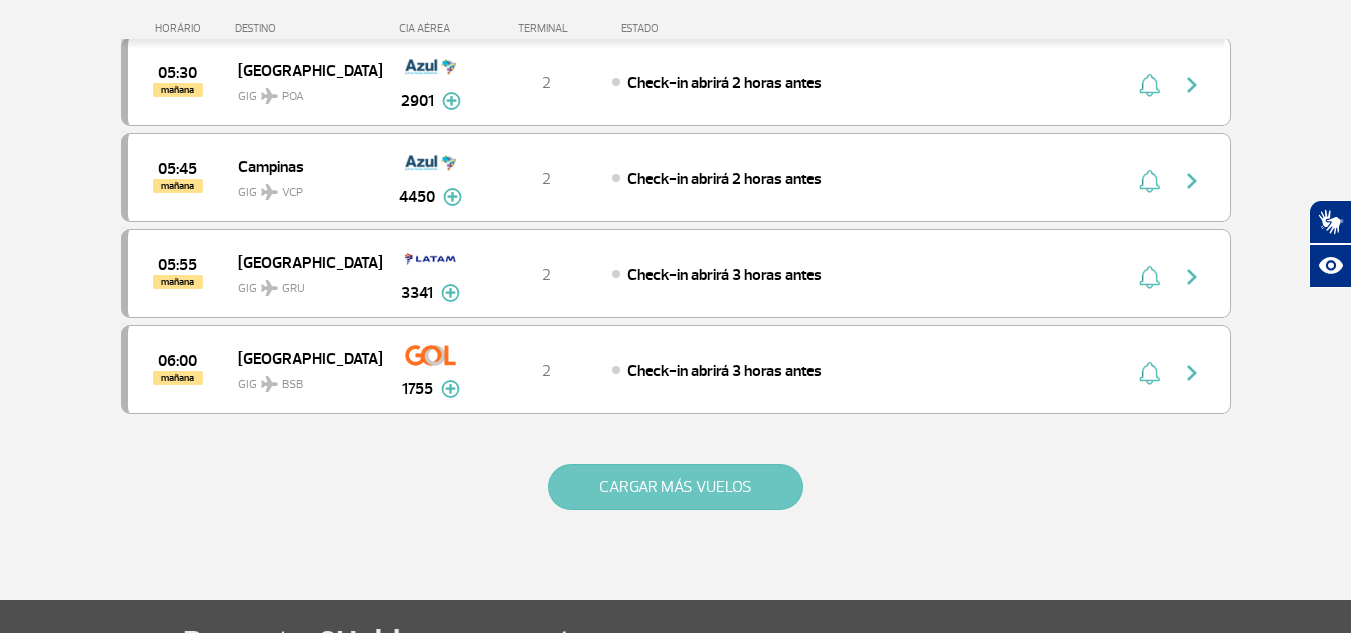 click on "CARGAR MÁS VUELOS" at bounding box center (675, 487) 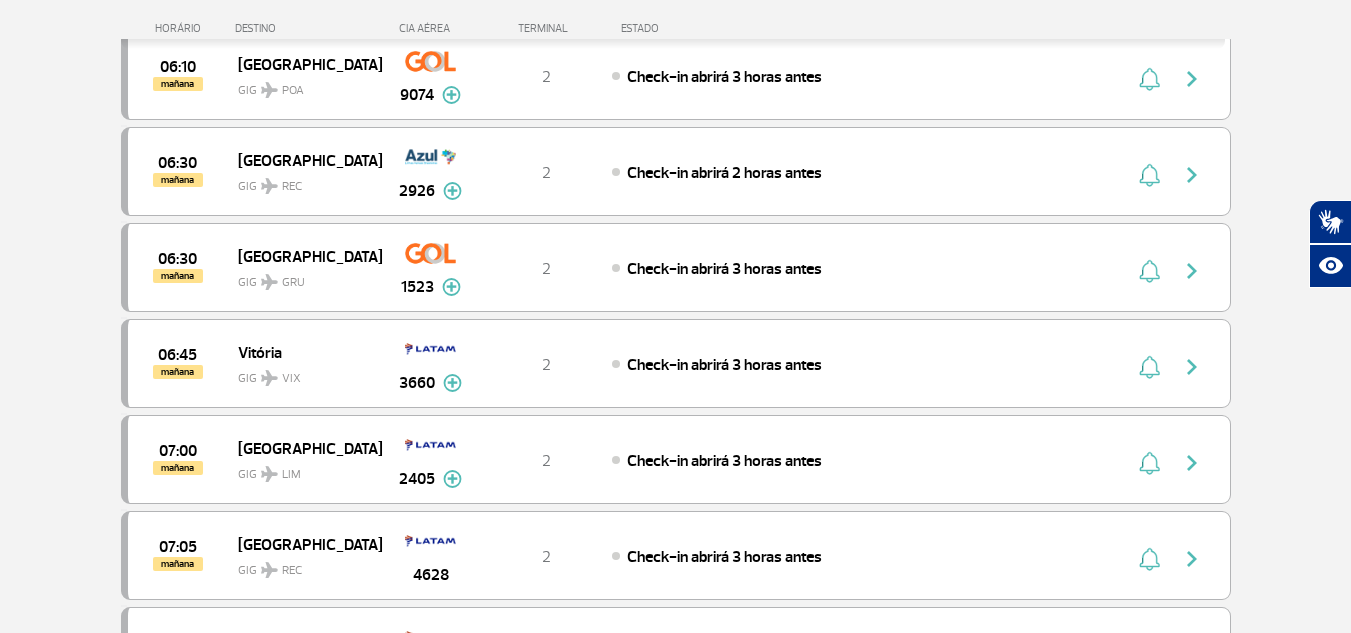 scroll, scrollTop: 8405, scrollLeft: 0, axis: vertical 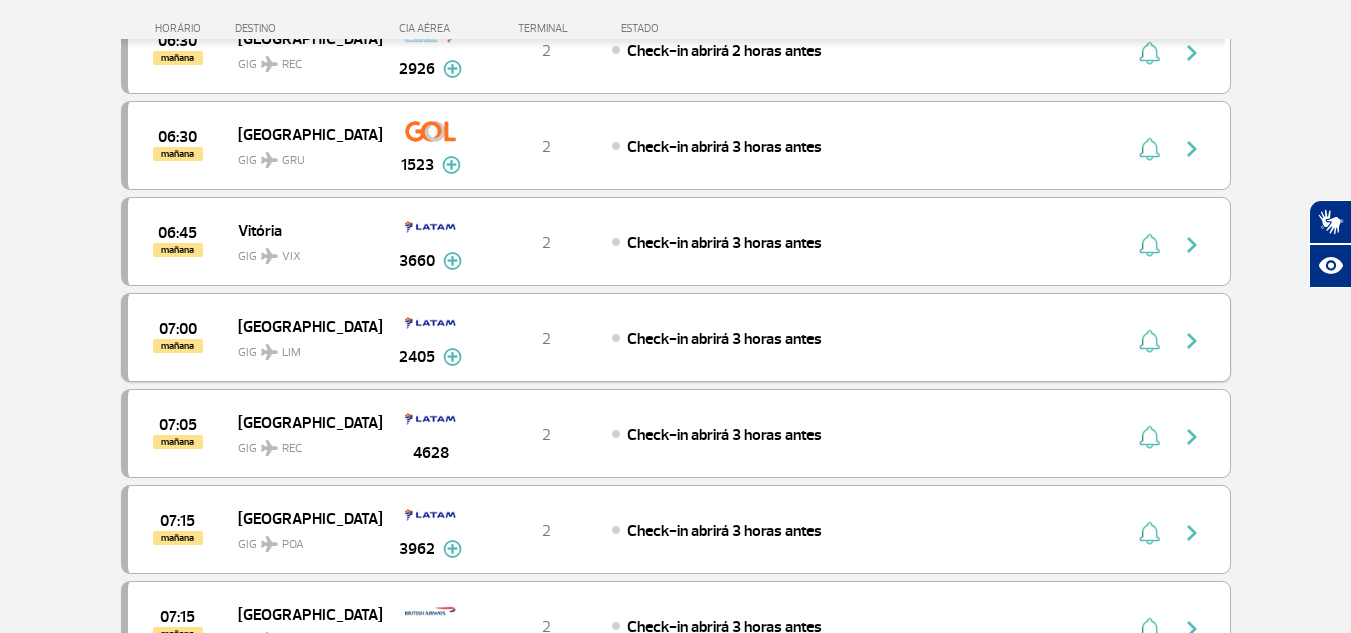 click at bounding box center (452, 357) 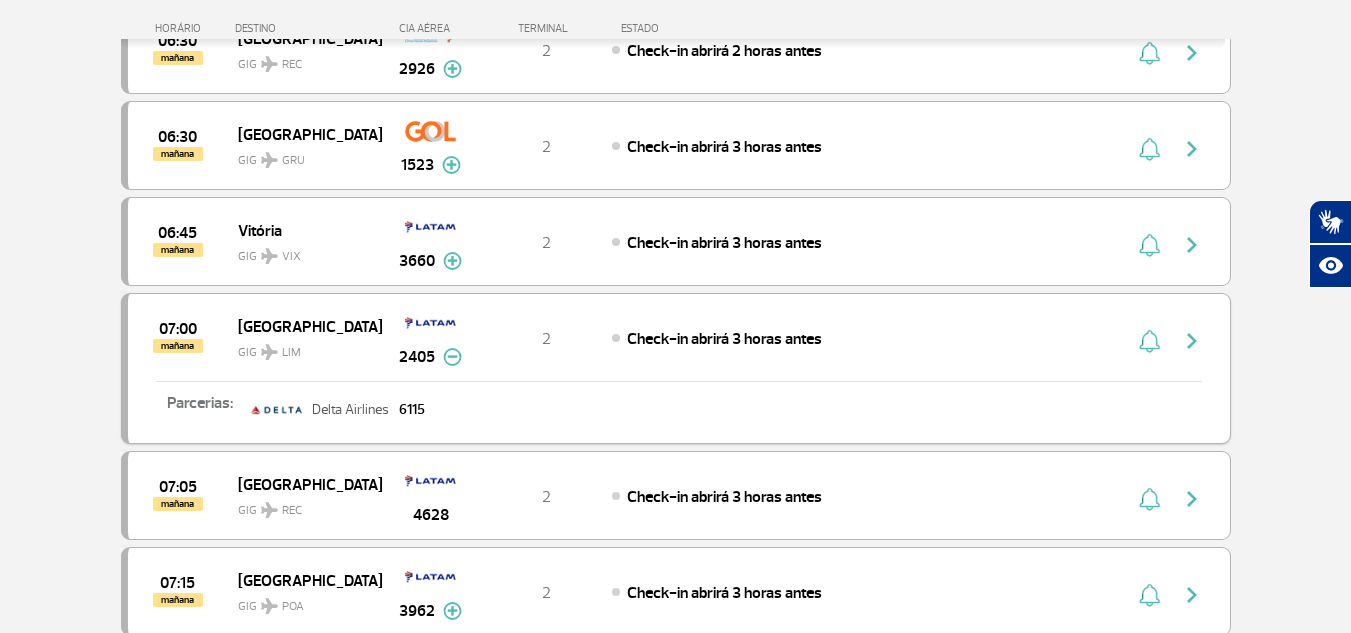 click at bounding box center [452, 357] 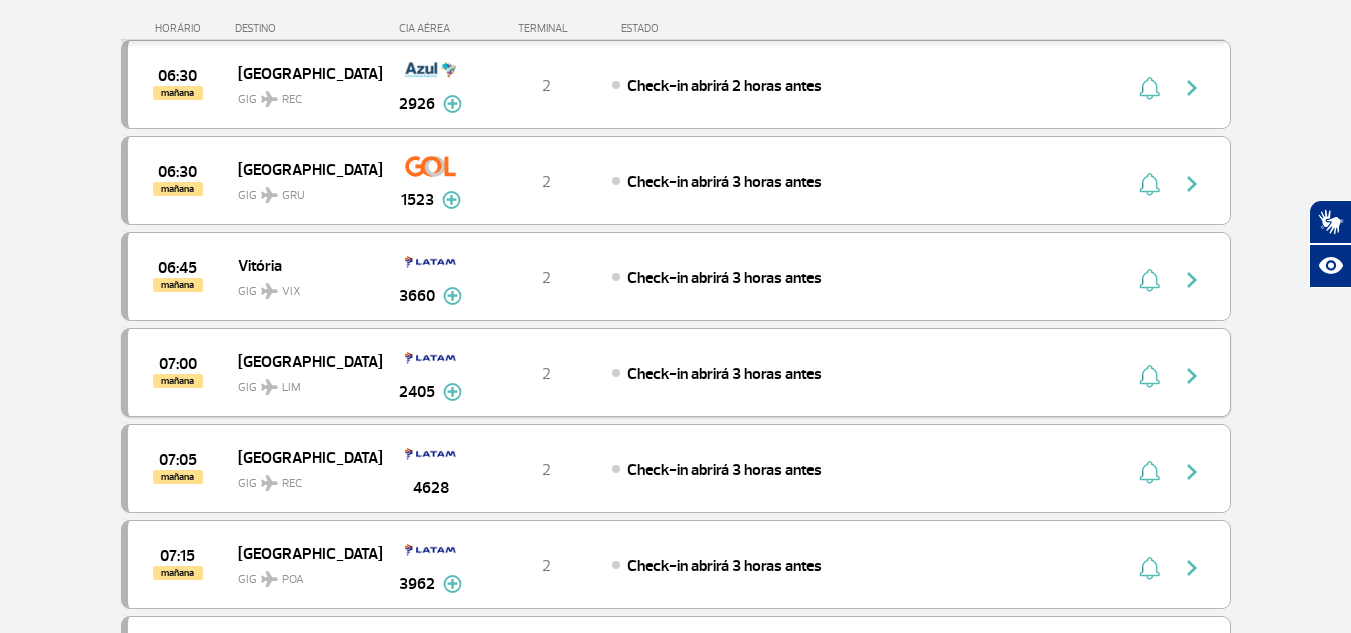 scroll, scrollTop: 8387, scrollLeft: 0, axis: vertical 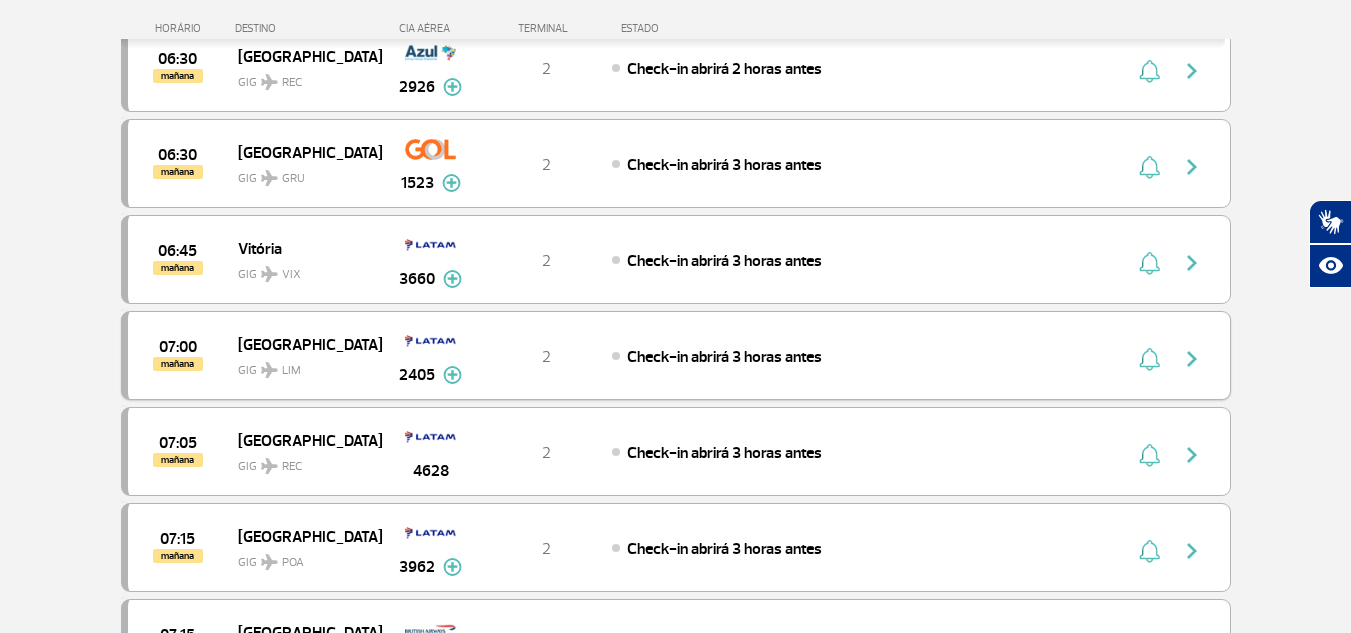 click at bounding box center [1192, 359] 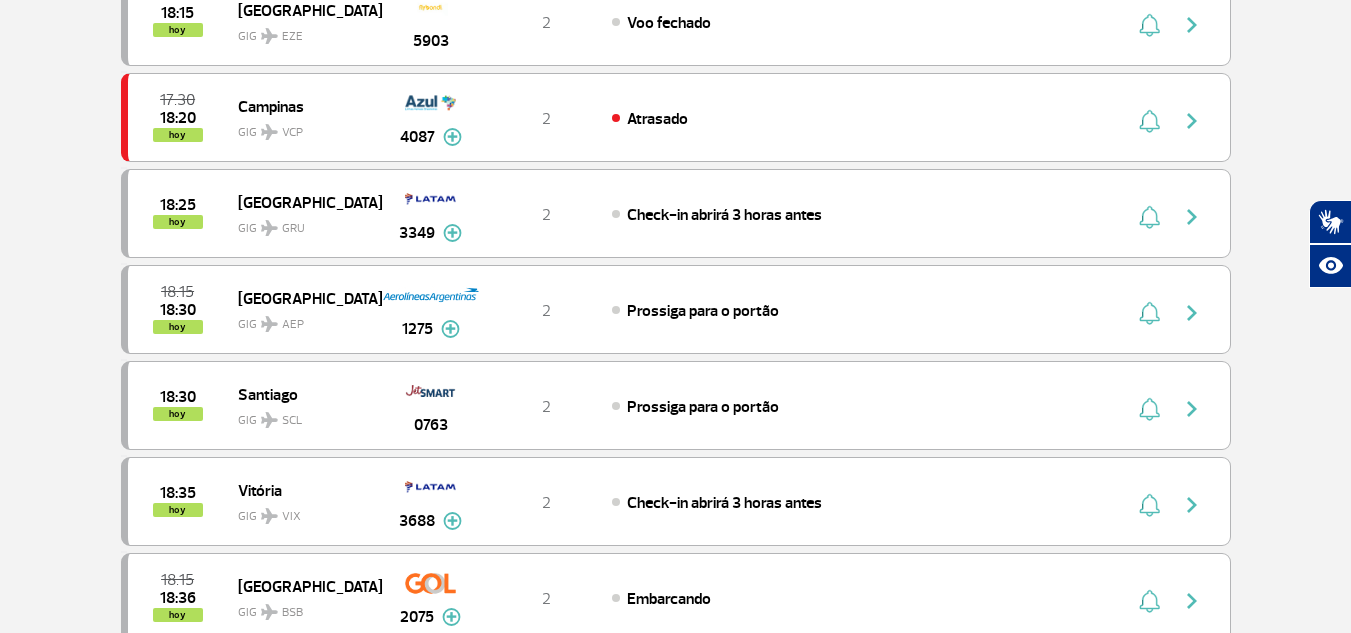 scroll, scrollTop: 0, scrollLeft: 0, axis: both 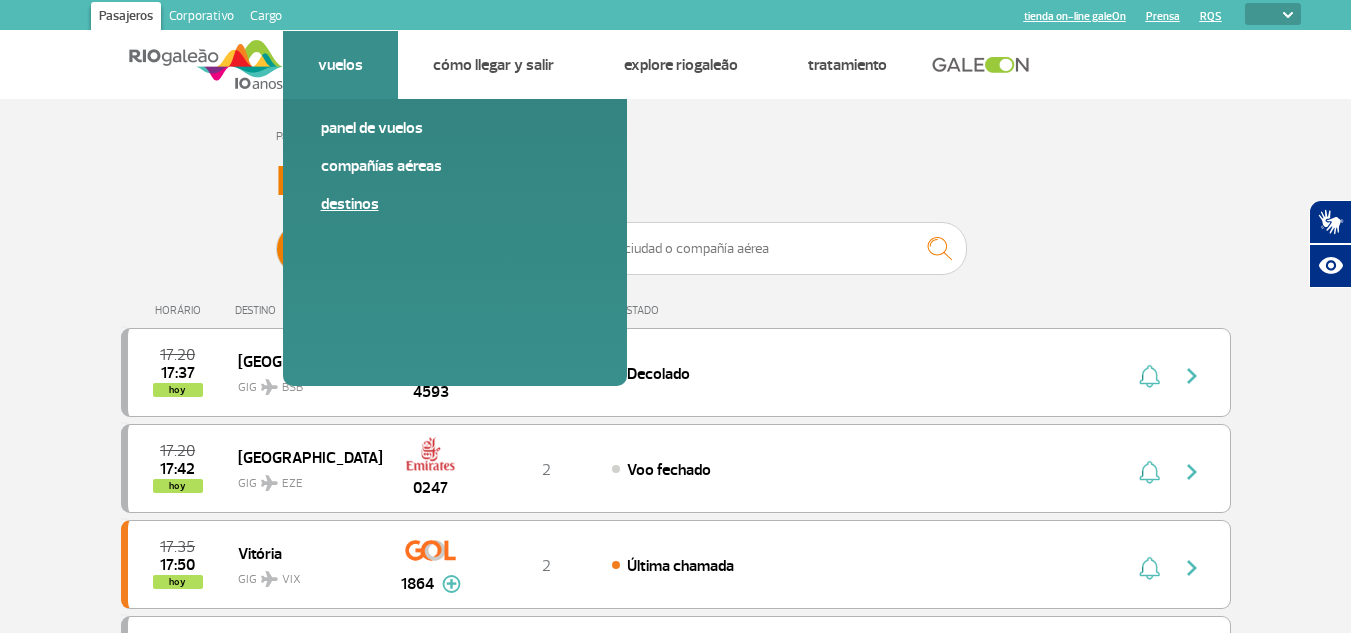 click on "Destinos" at bounding box center [455, 204] 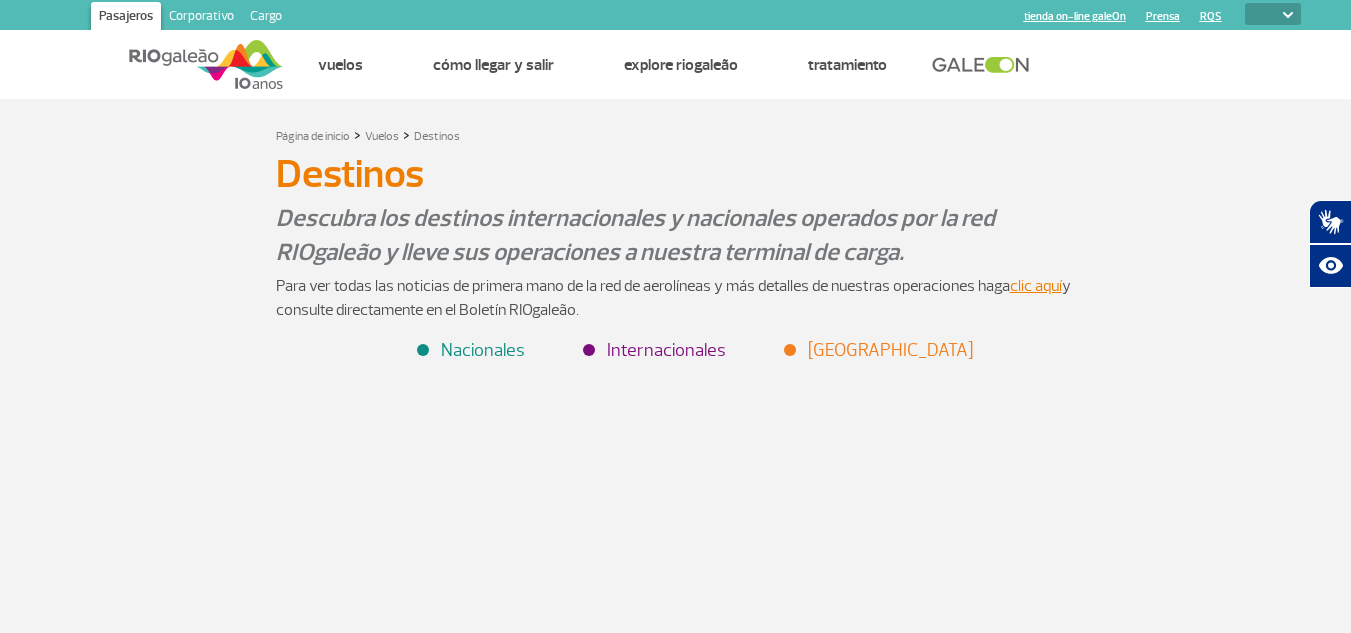 click on "Internacionales" 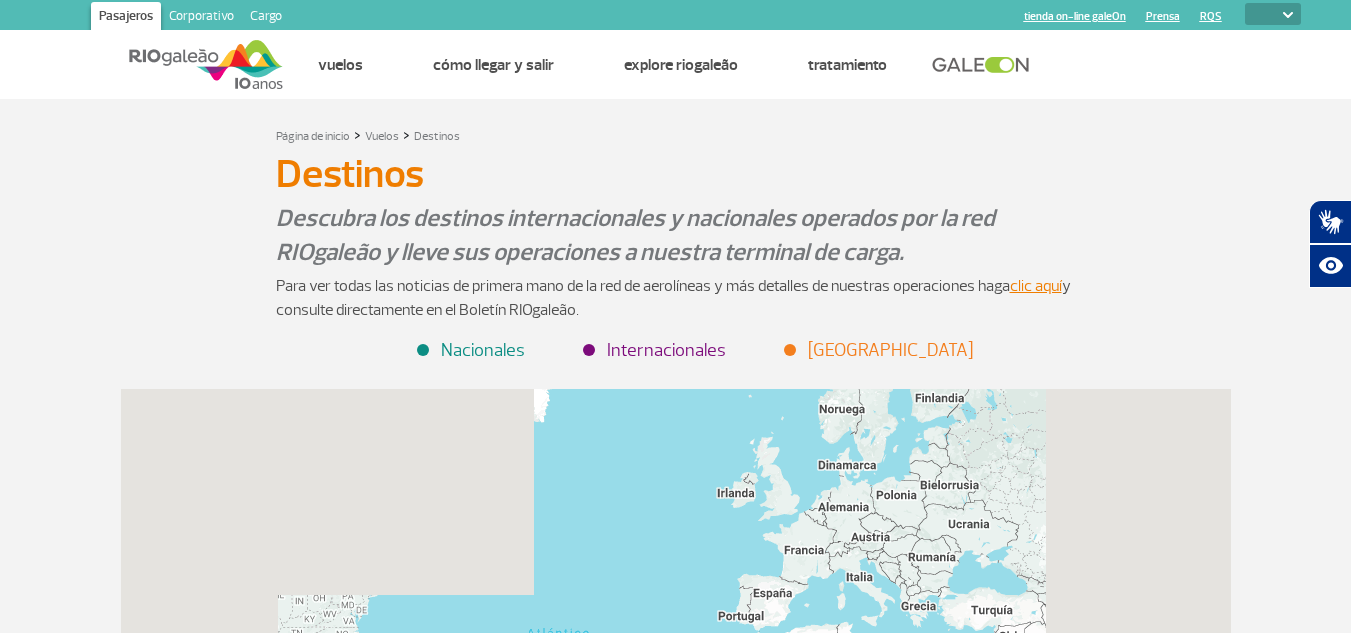 scroll, scrollTop: 553, scrollLeft: 0, axis: vertical 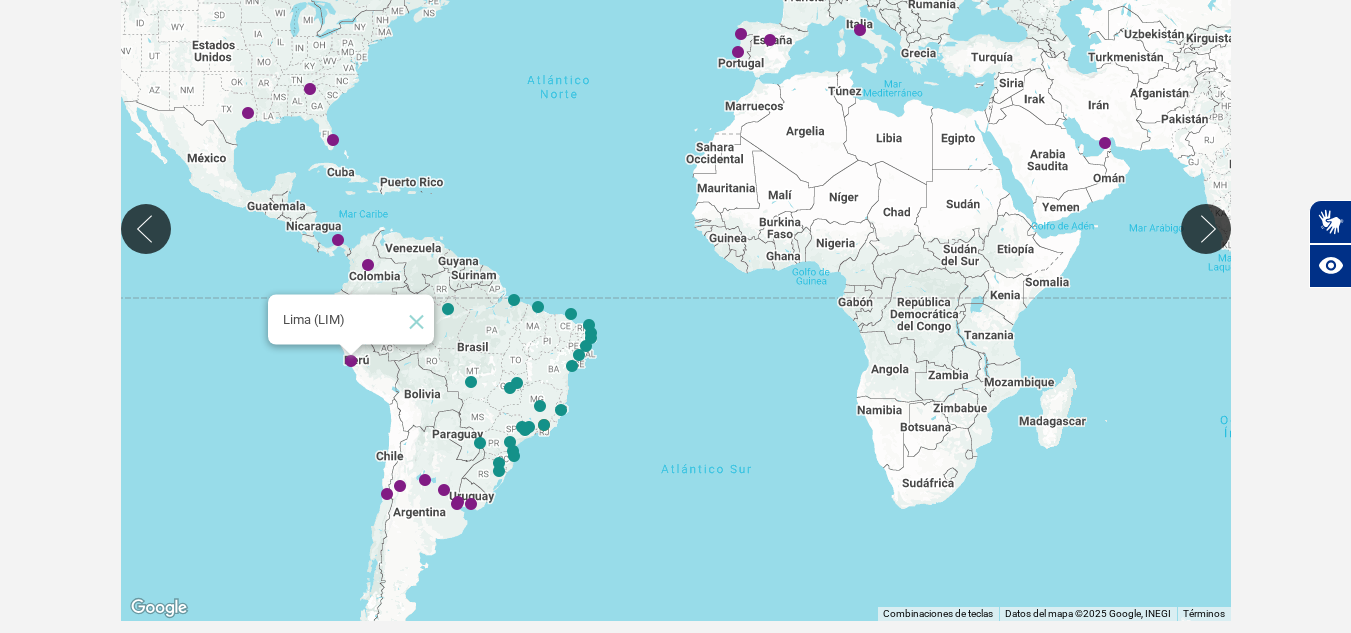 click 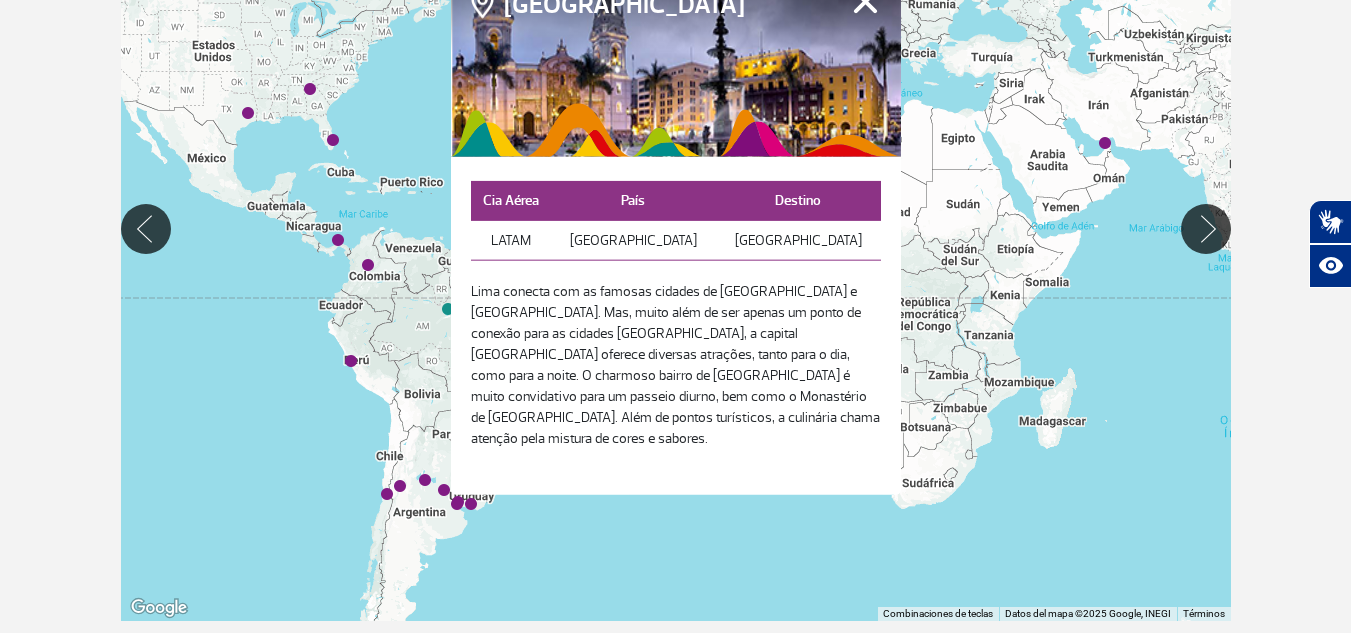 click on "Fechar" at bounding box center [865, 1] 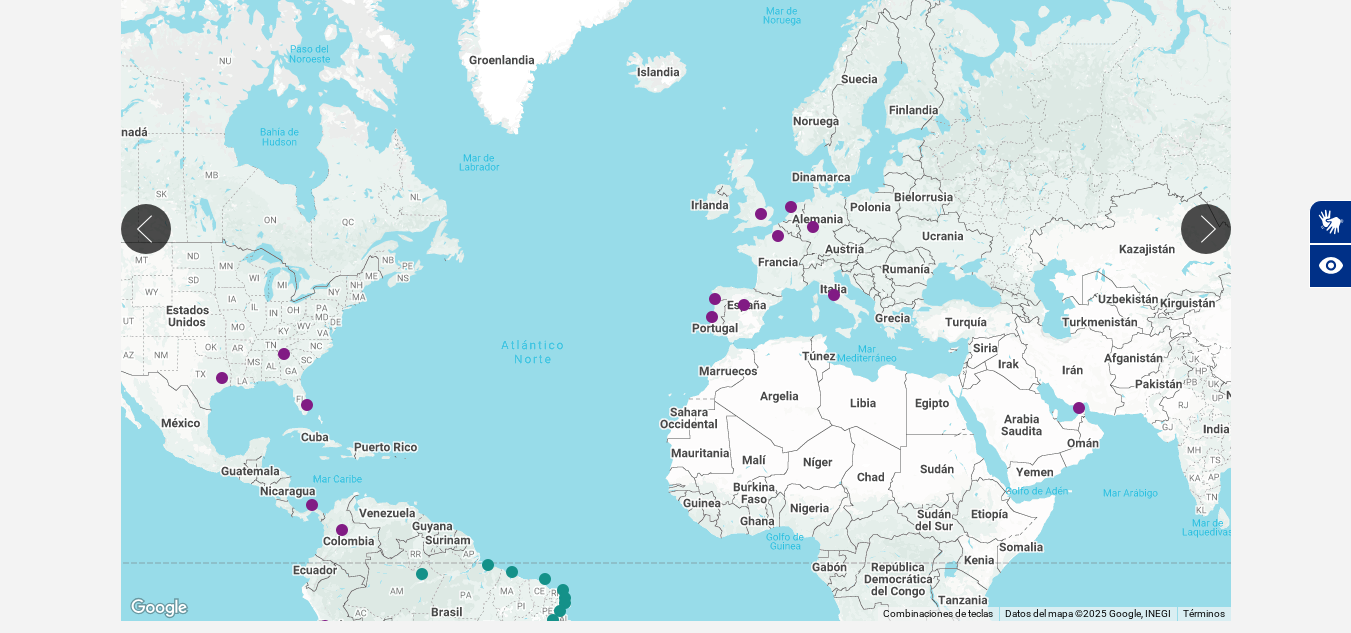 drag, startPoint x: 915, startPoint y: 142, endPoint x: 887, endPoint y: 412, distance: 271.44797 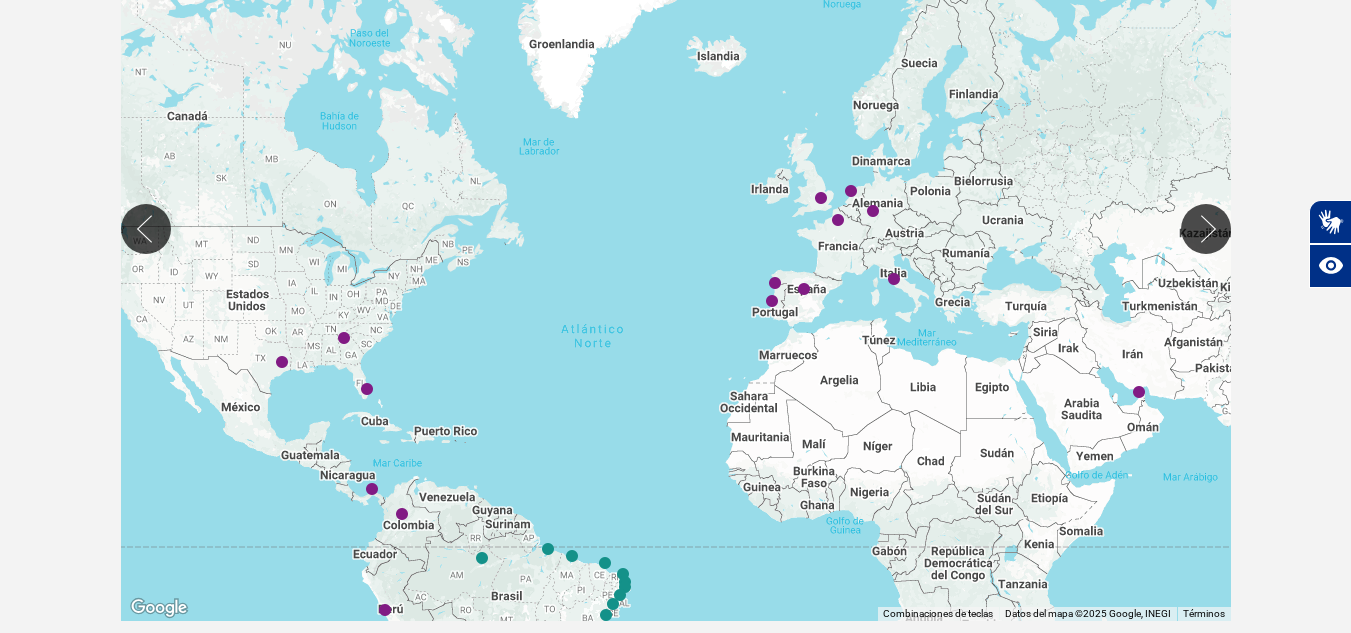 drag, startPoint x: 491, startPoint y: 398, endPoint x: 657, endPoint y: 379, distance: 167.08382 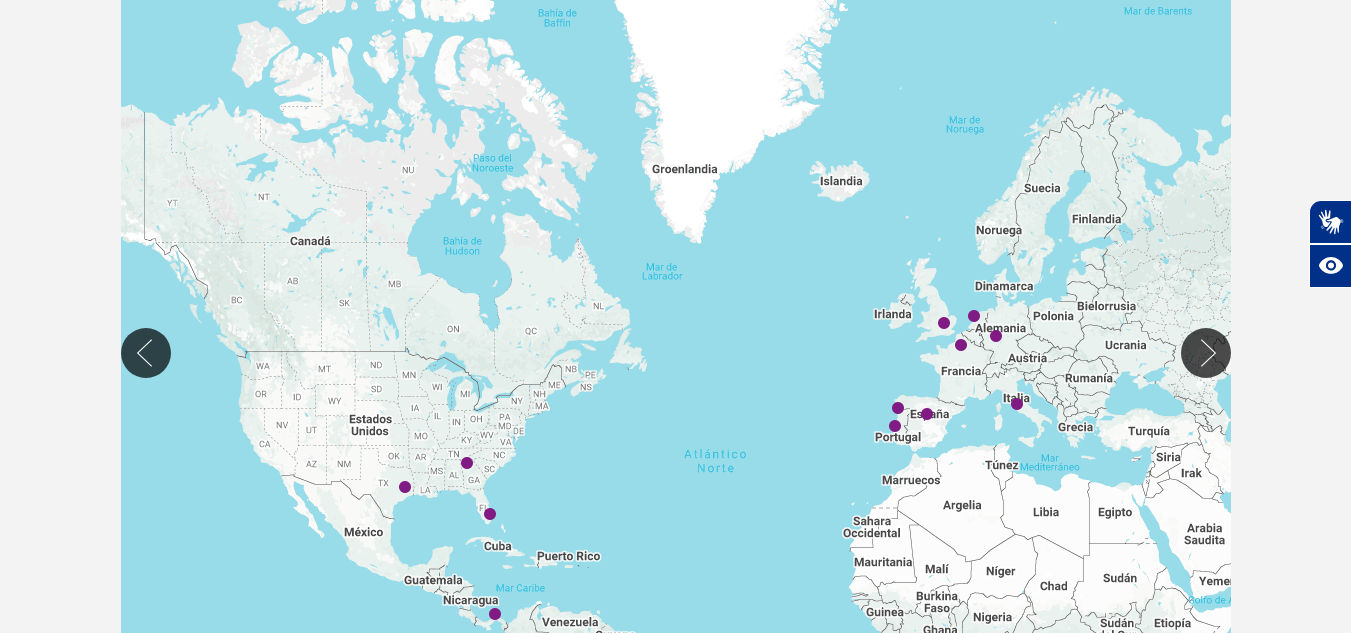 scroll, scrollTop: 411, scrollLeft: 0, axis: vertical 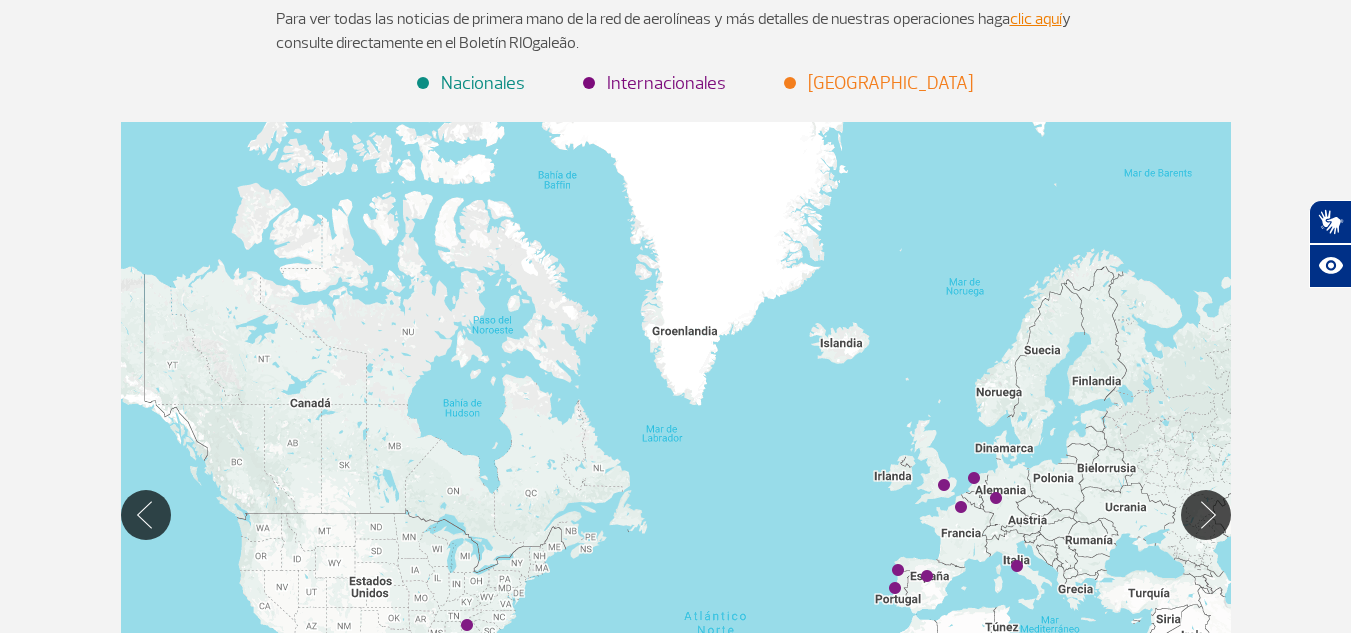 click on "Nacionales" 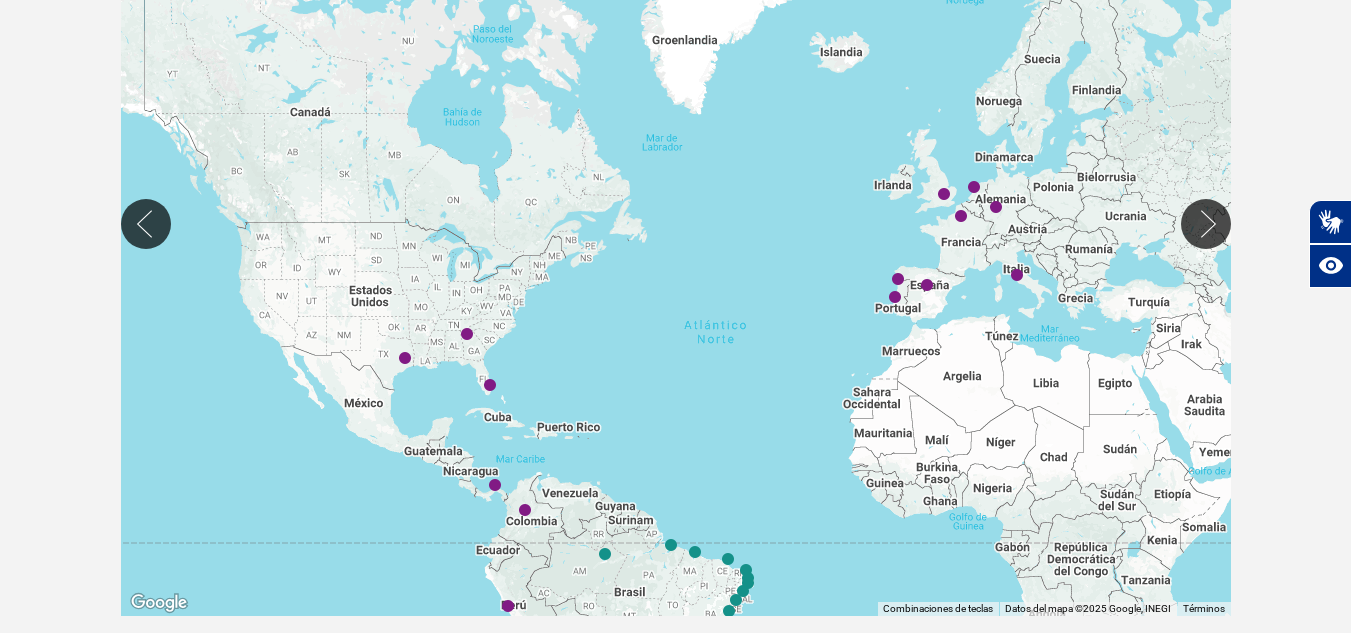 scroll, scrollTop: 615, scrollLeft: 0, axis: vertical 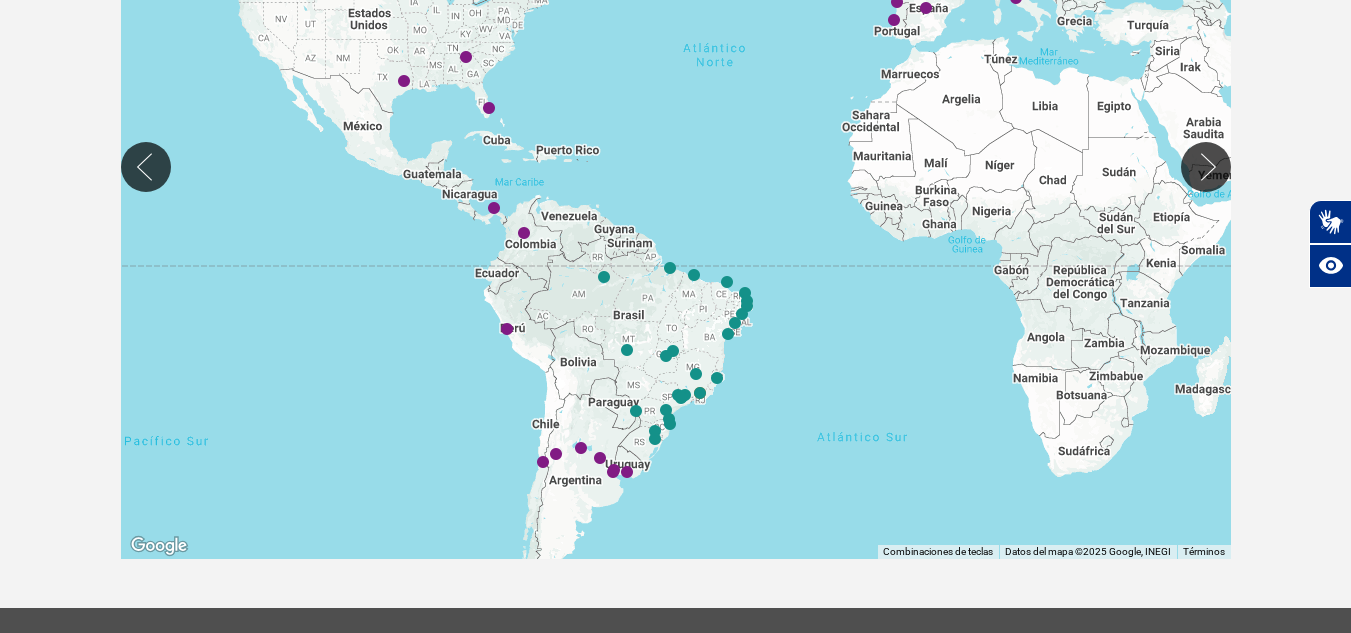 drag, startPoint x: 699, startPoint y: 377, endPoint x: 697, endPoint y: 151, distance: 226.00885 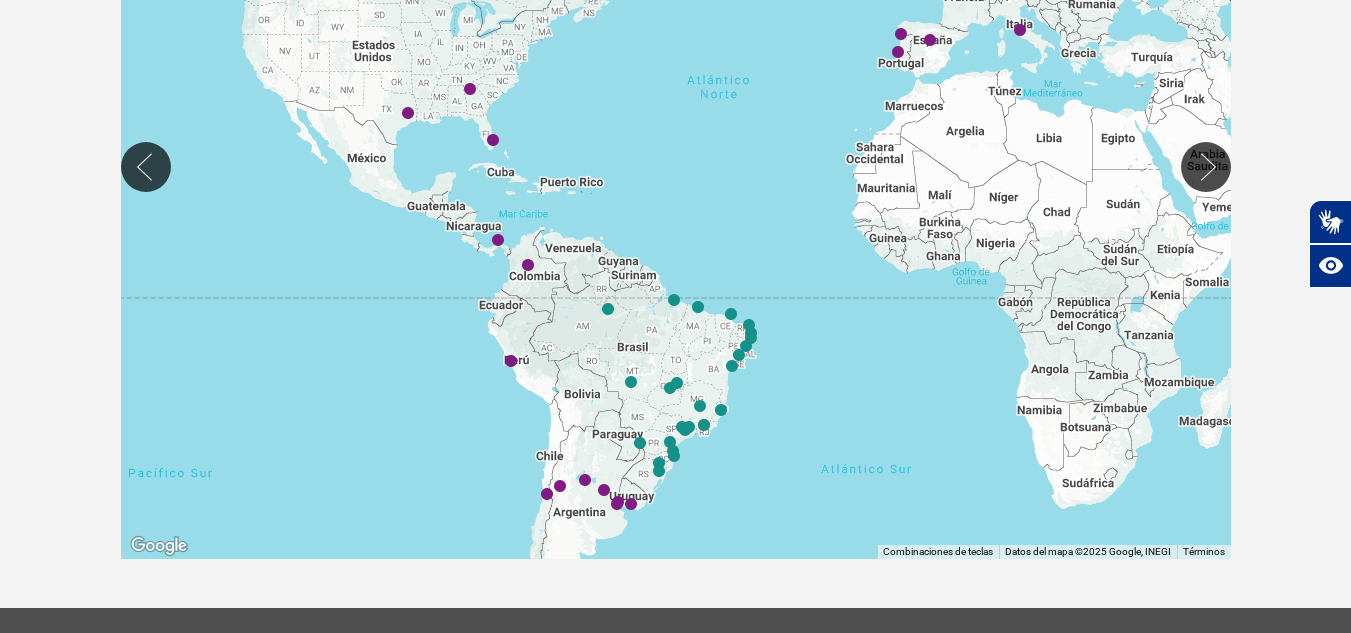 drag, startPoint x: 764, startPoint y: 350, endPoint x: 769, endPoint y: 413, distance: 63.1981 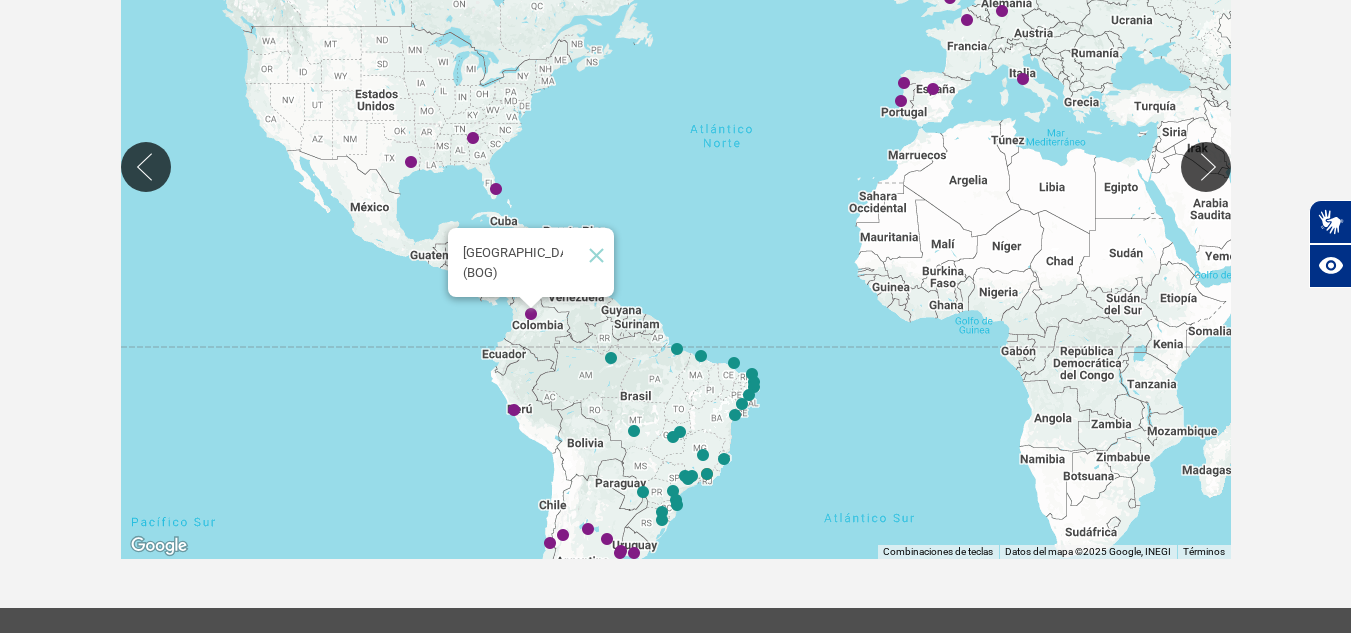 click 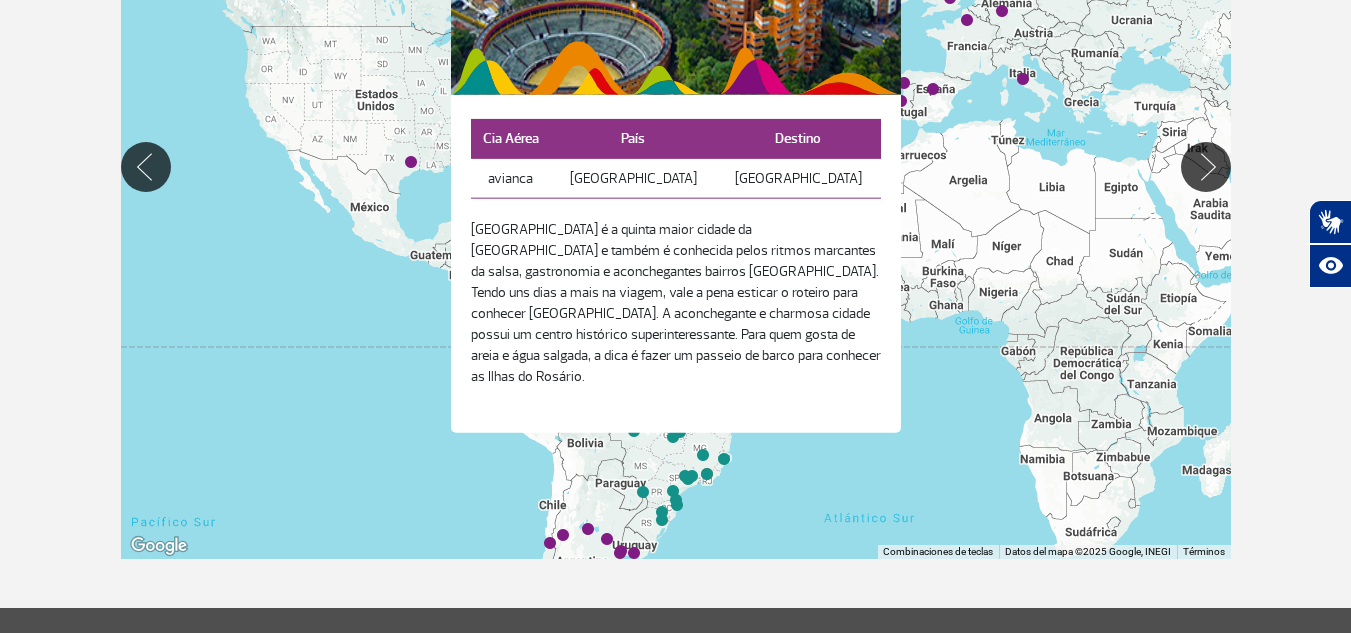 click on "Para desplazarte, pulsa las teclas de flecha." 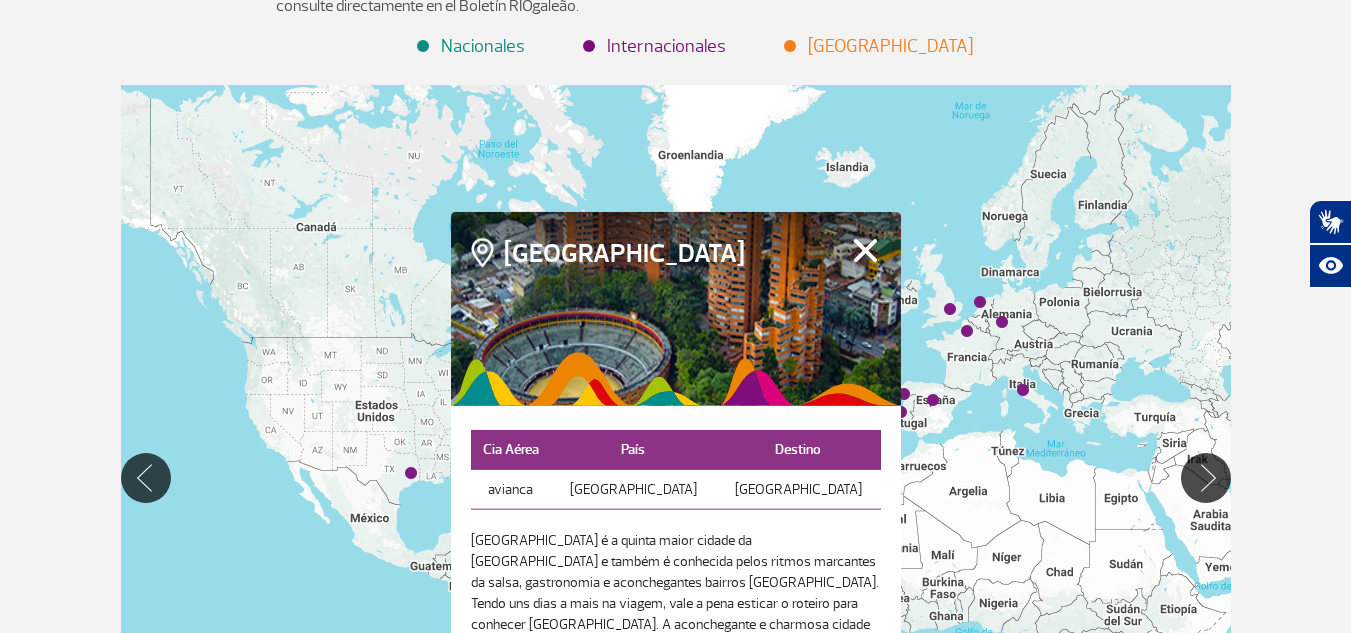 scroll, scrollTop: 292, scrollLeft: 0, axis: vertical 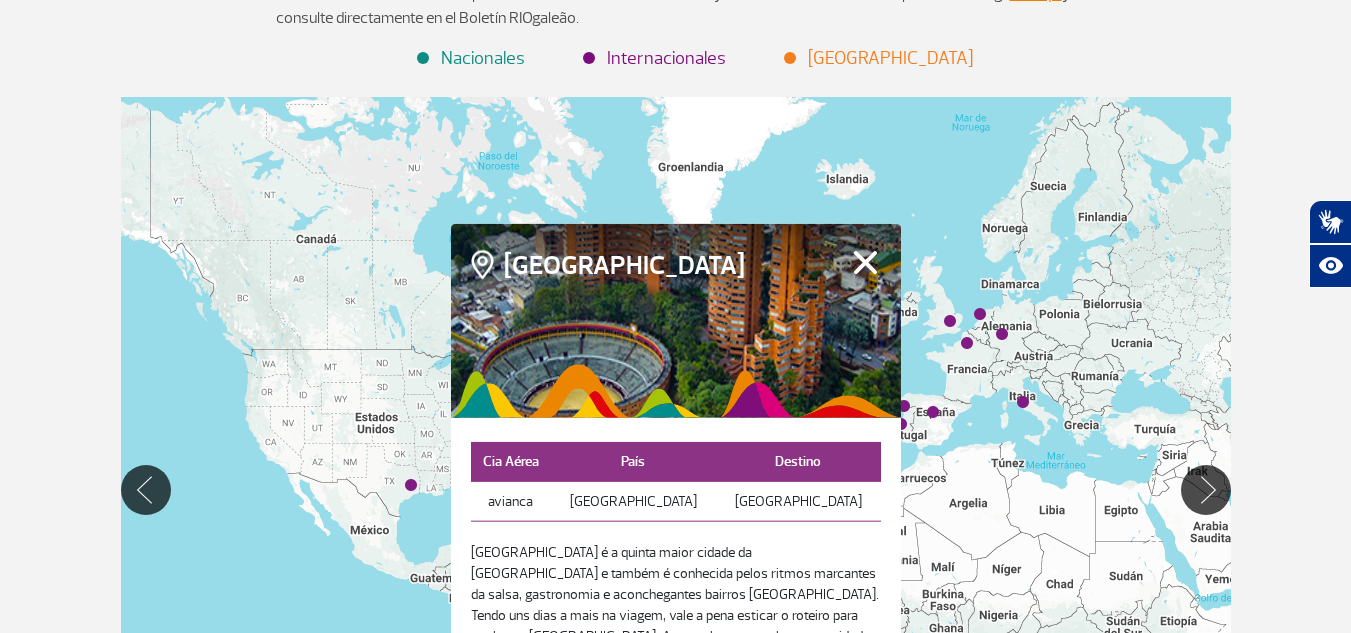 click on "Fechar" at bounding box center [865, 262] 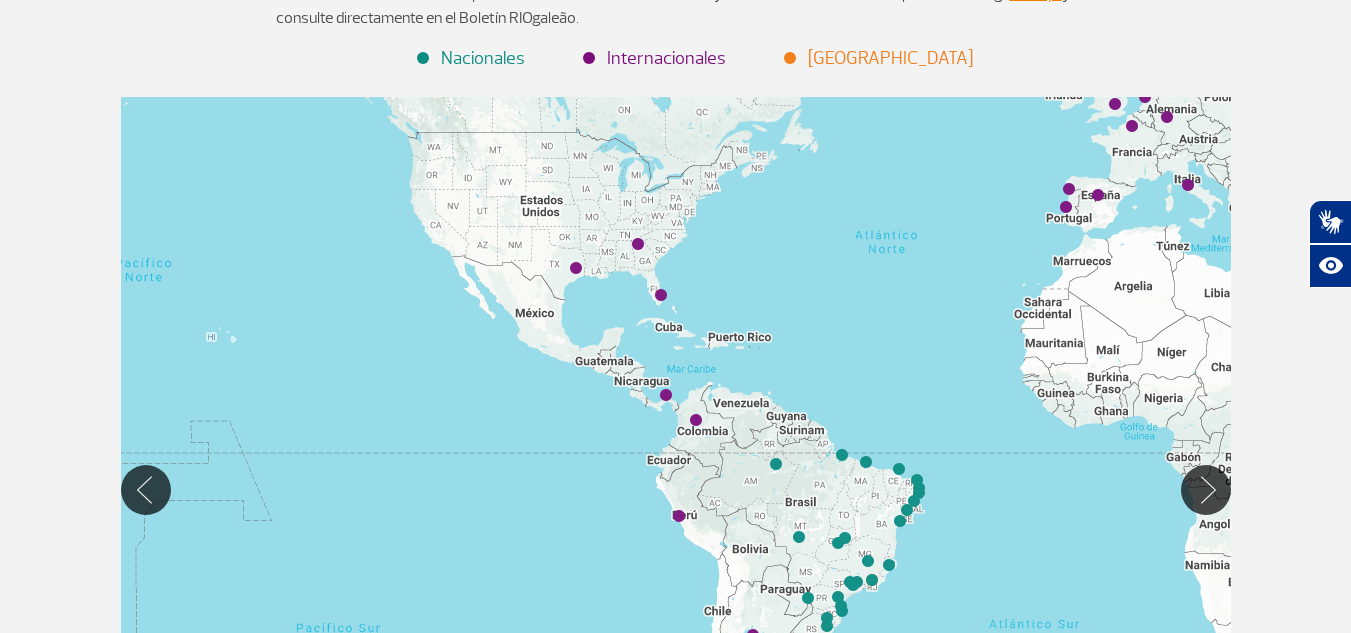 drag, startPoint x: 740, startPoint y: 429, endPoint x: 932, endPoint y: 179, distance: 315.22055 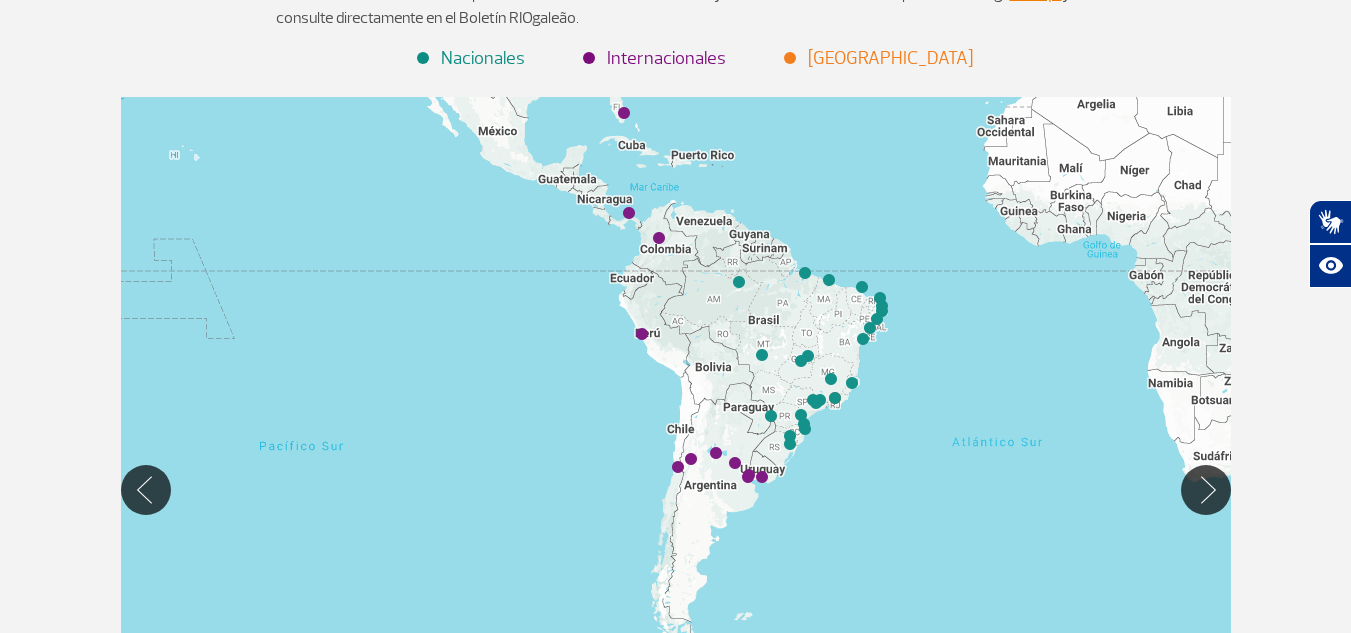 drag, startPoint x: 640, startPoint y: 459, endPoint x: 560, endPoint y: 284, distance: 192.41881 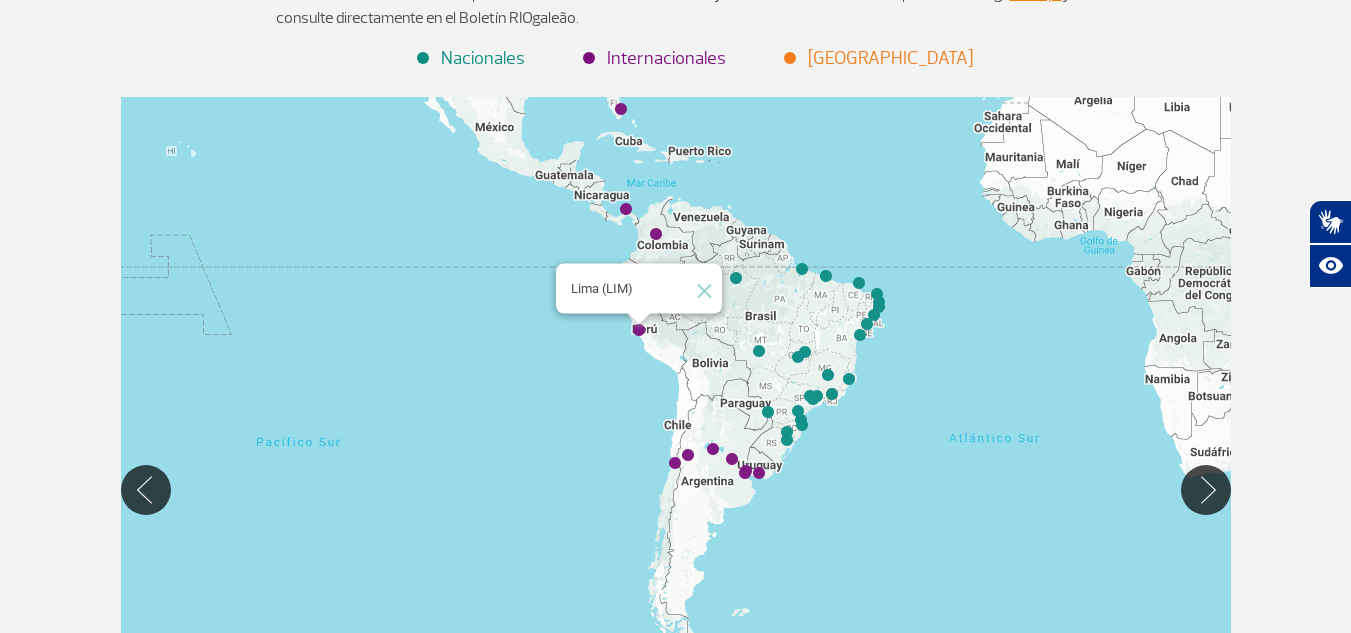 click 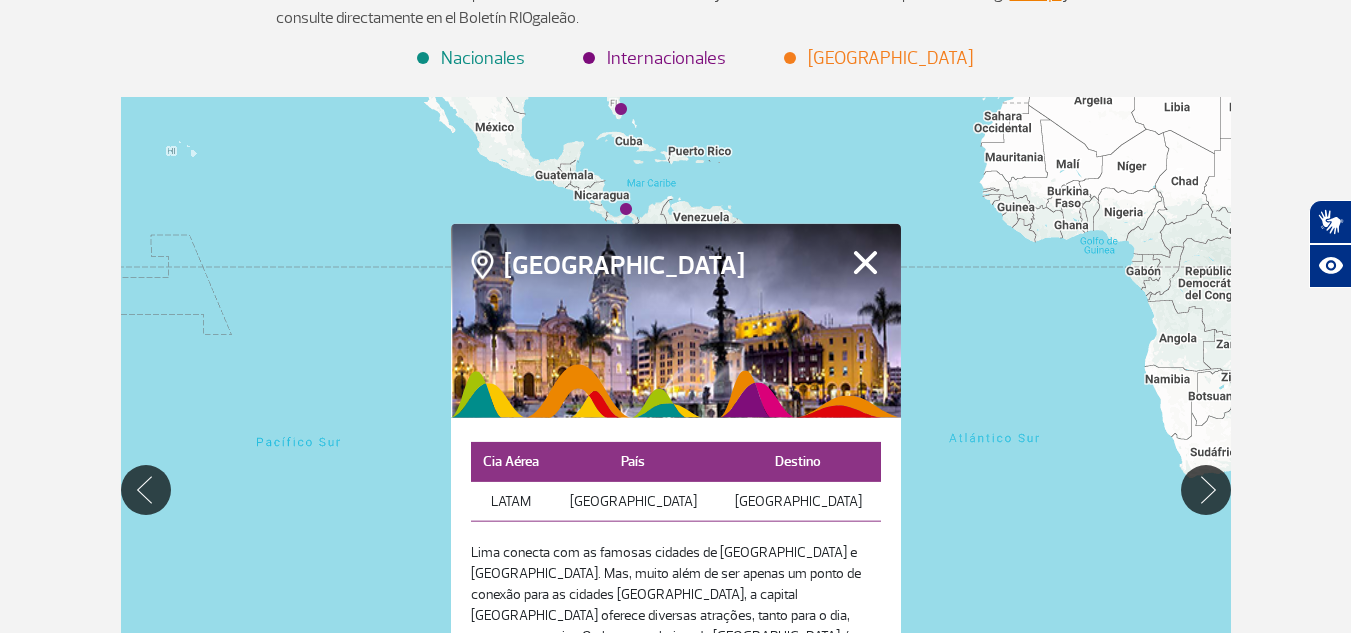 click on "Fechar" at bounding box center [865, 262] 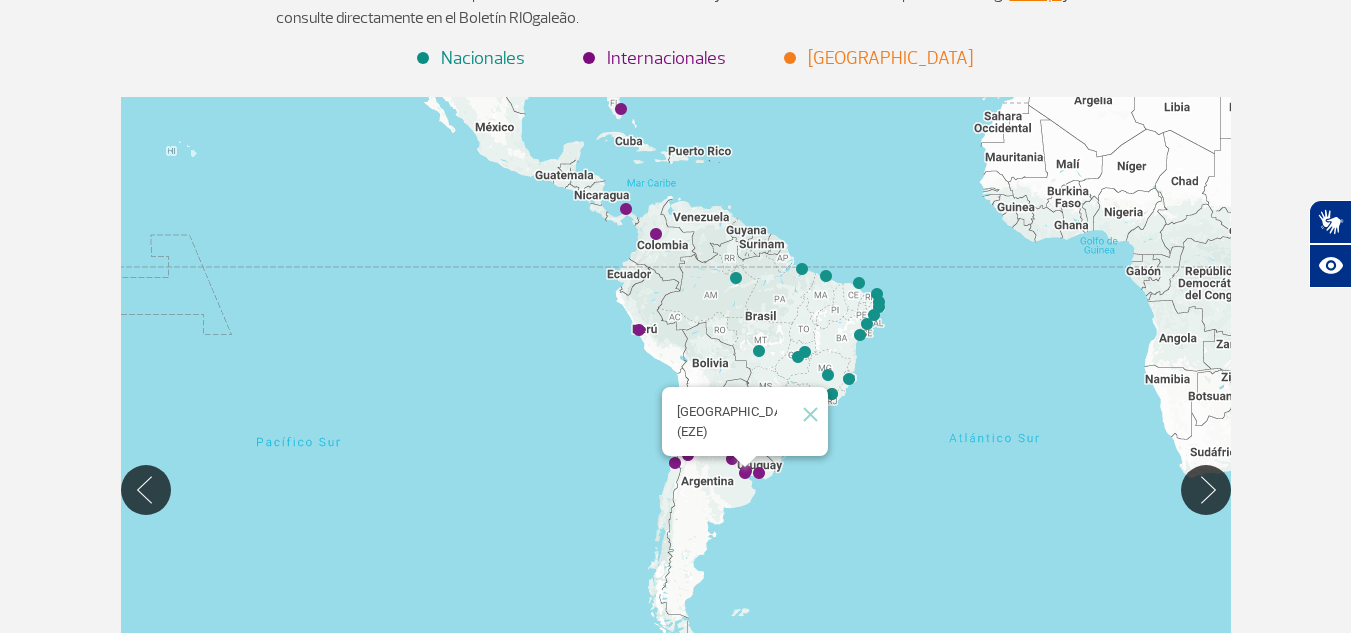 click 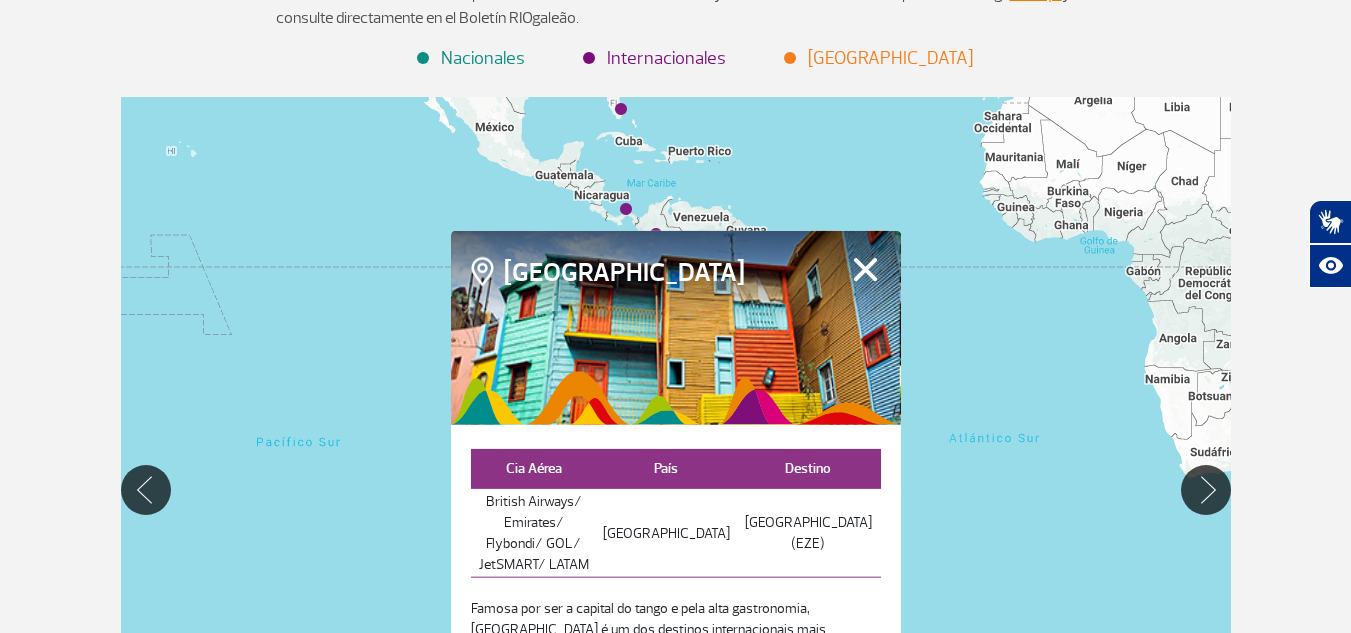 click on "Fechar" at bounding box center [865, 269] 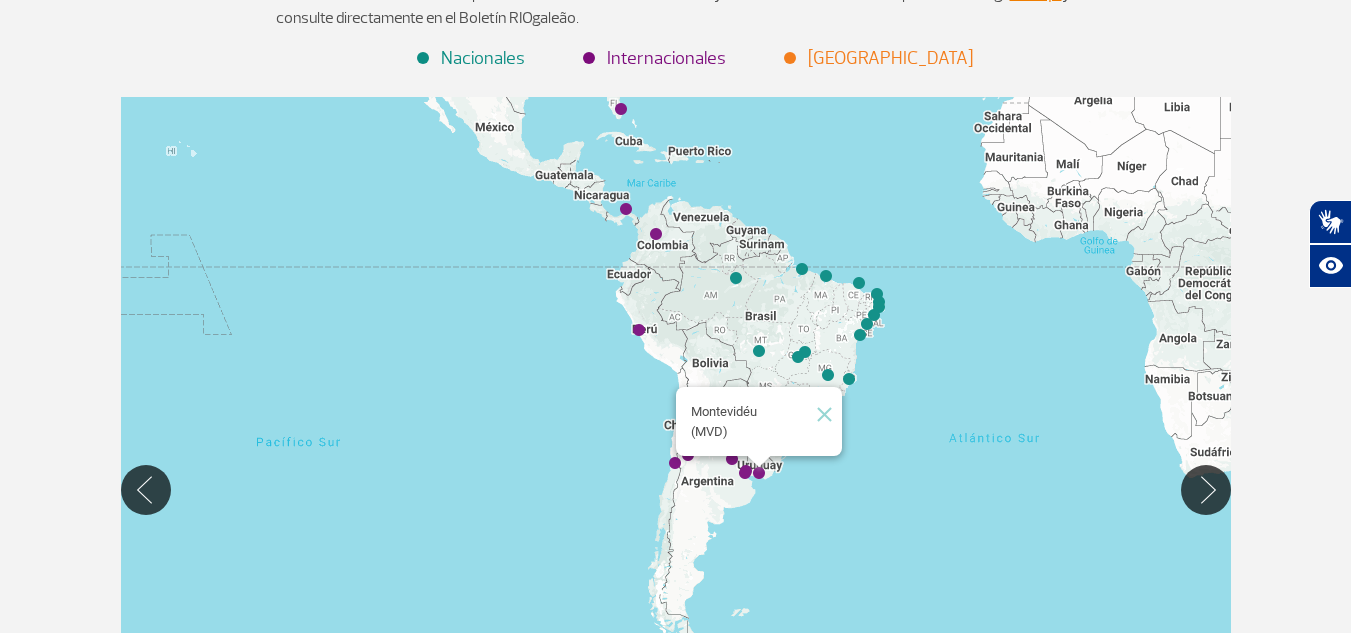 click 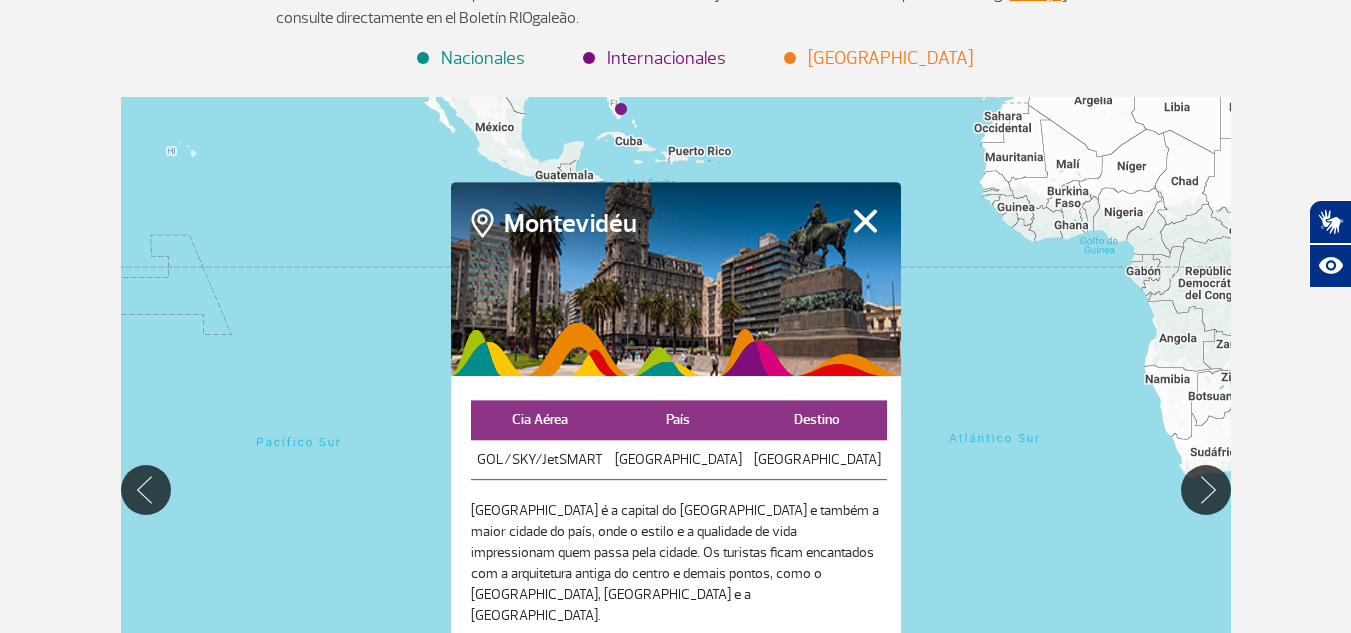 click on "Para desplazarte, pulsa las teclas de flecha." 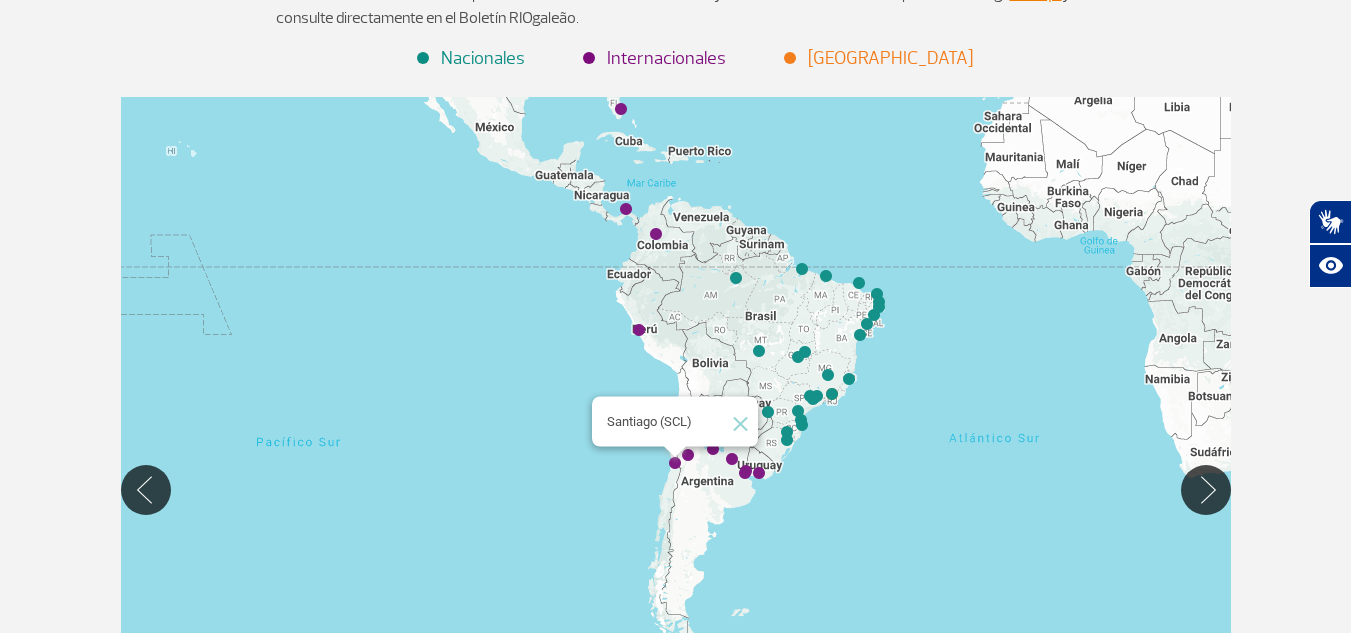 click 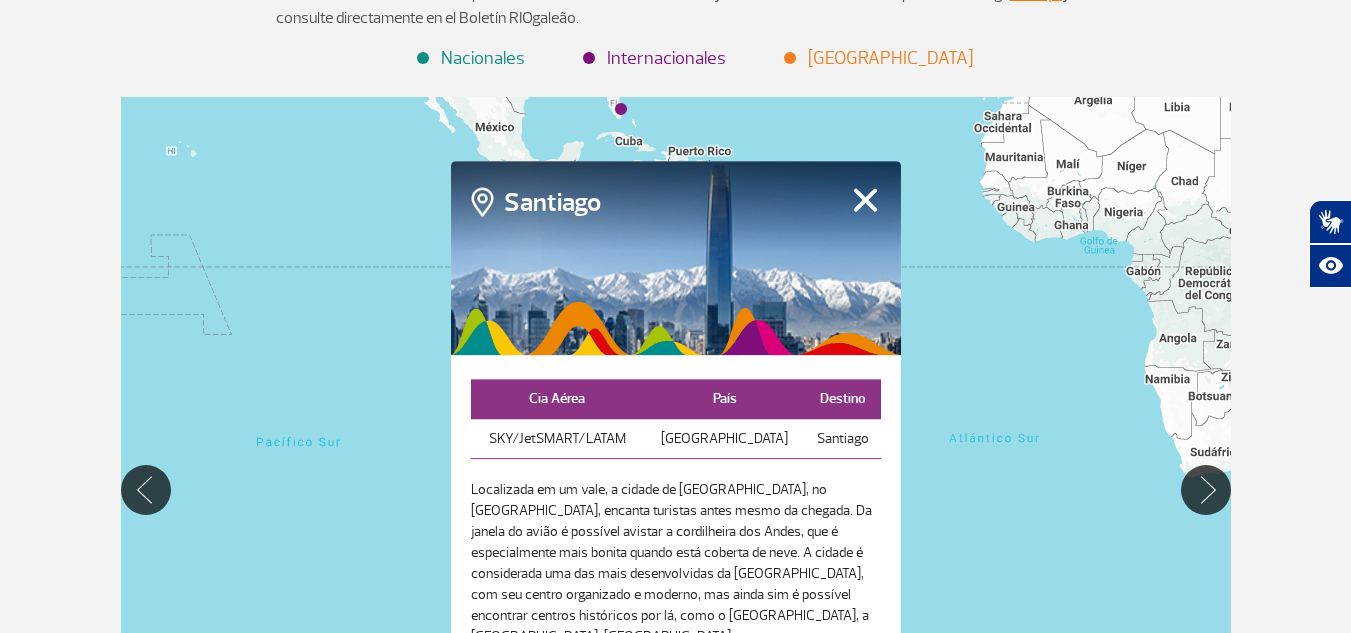 click on "Para desplazarte, pulsa las teclas de flecha." 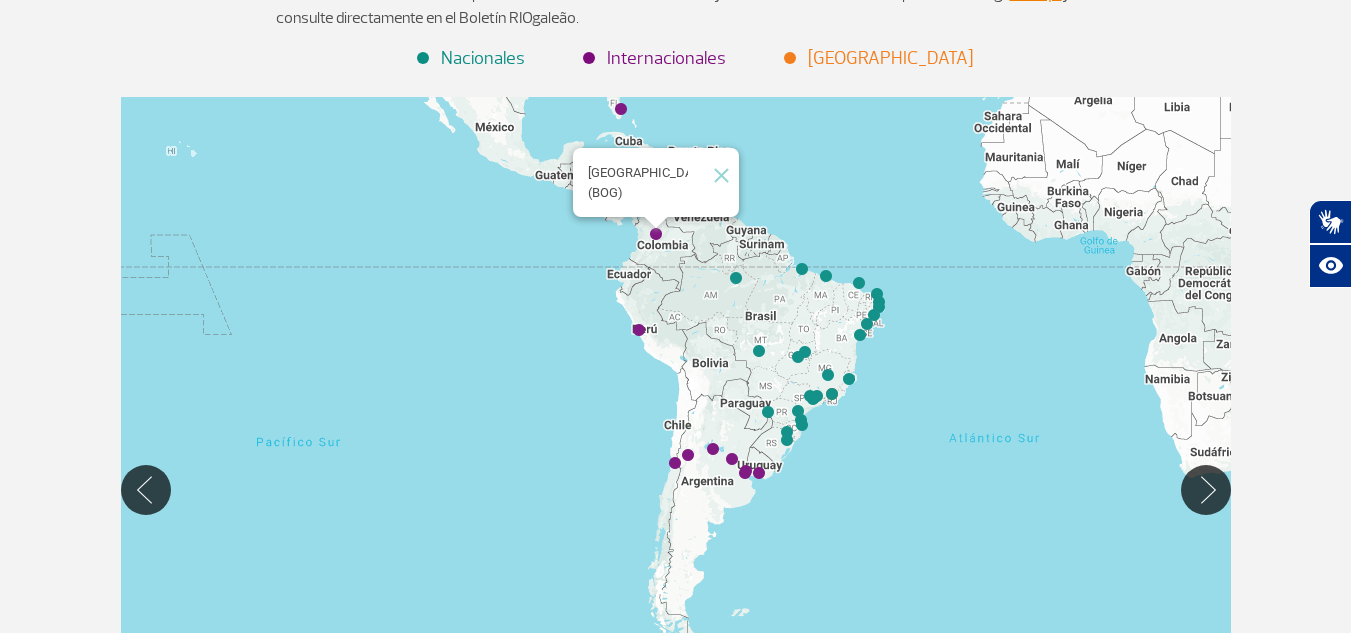 click 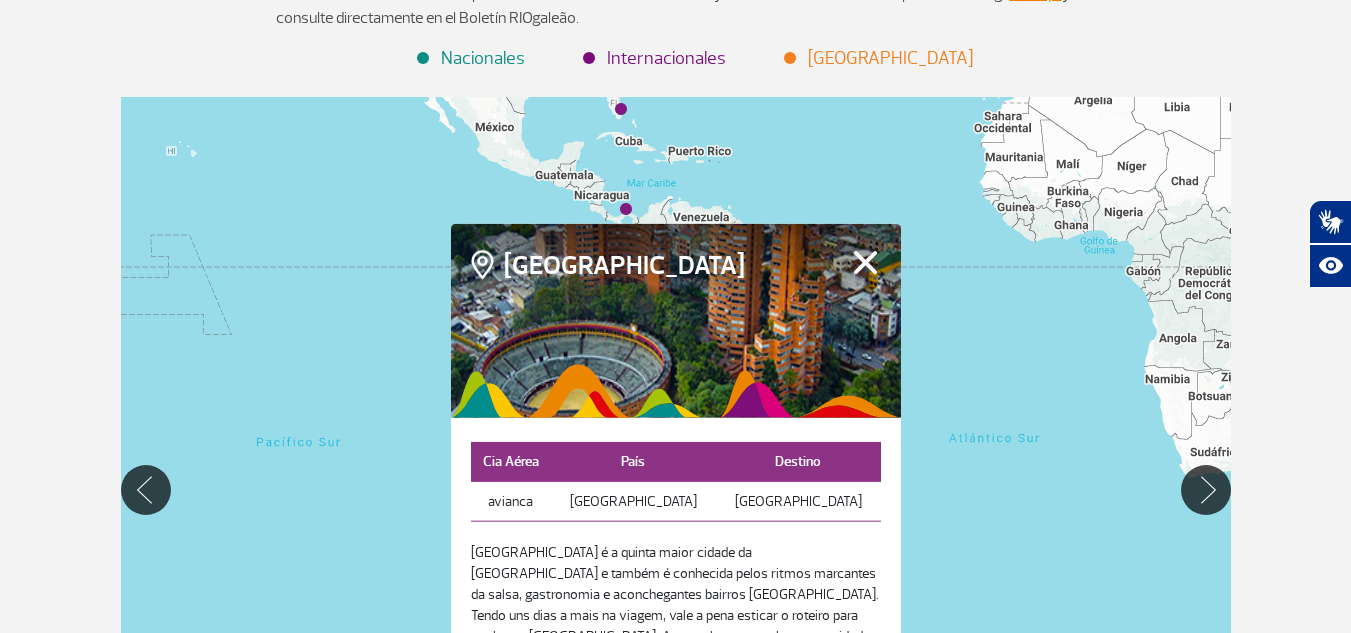 click on "Para desplazarte, pulsa las teclas de flecha." 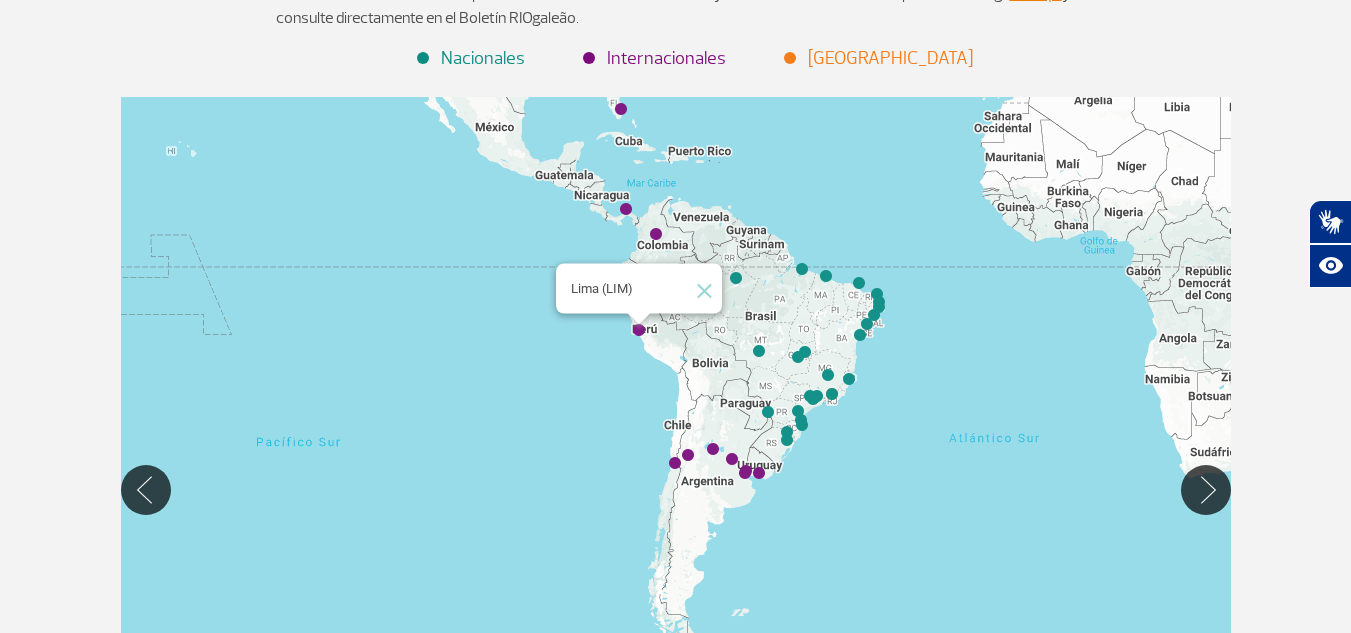 click 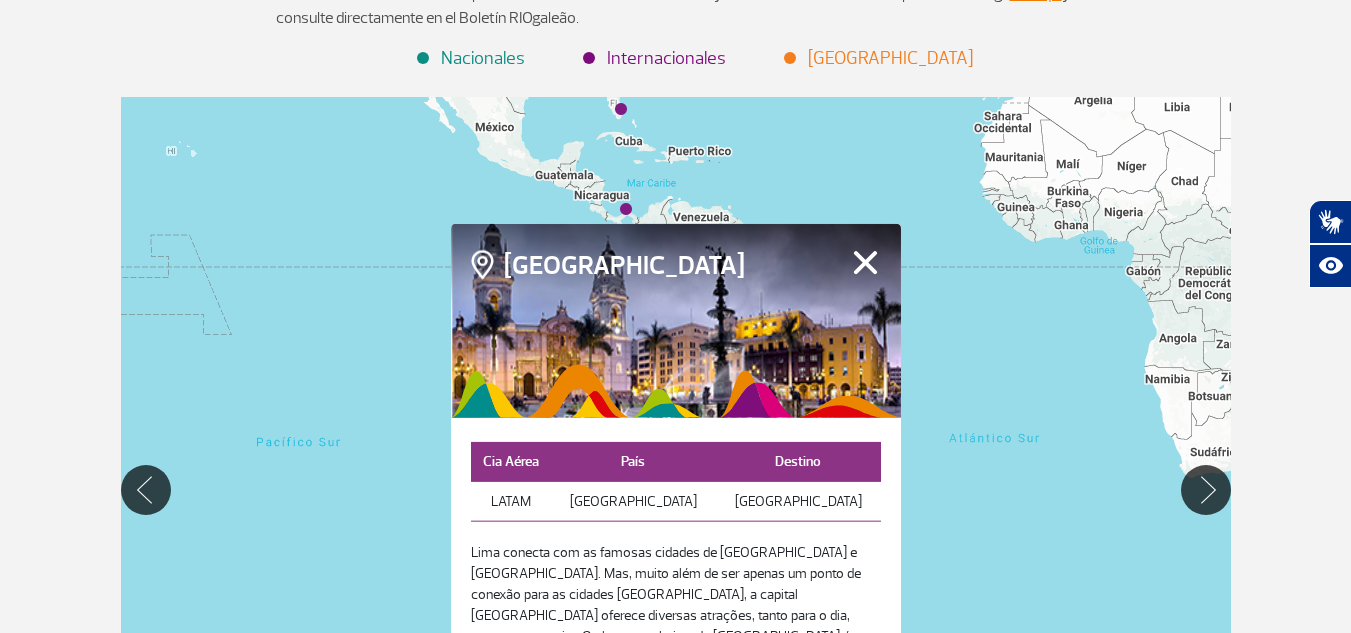 click on "Fechar" at bounding box center (865, 262) 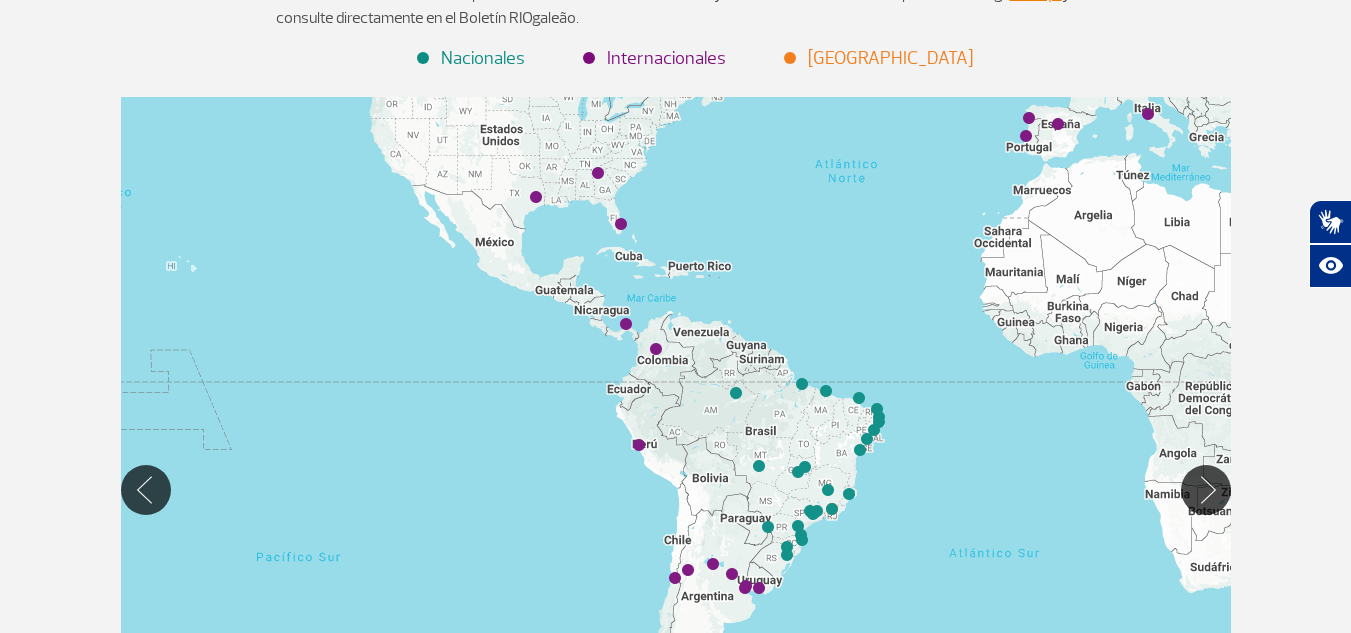 click on "Para desplazarte, pulsa las teclas de flecha." 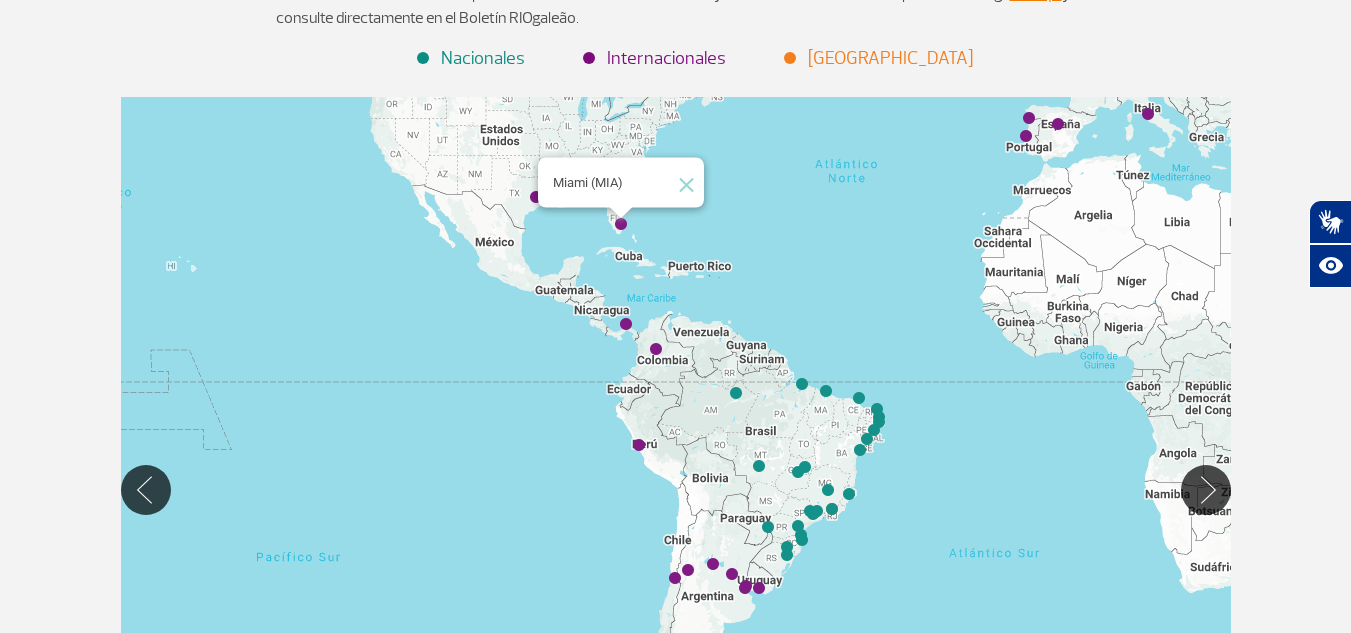 click 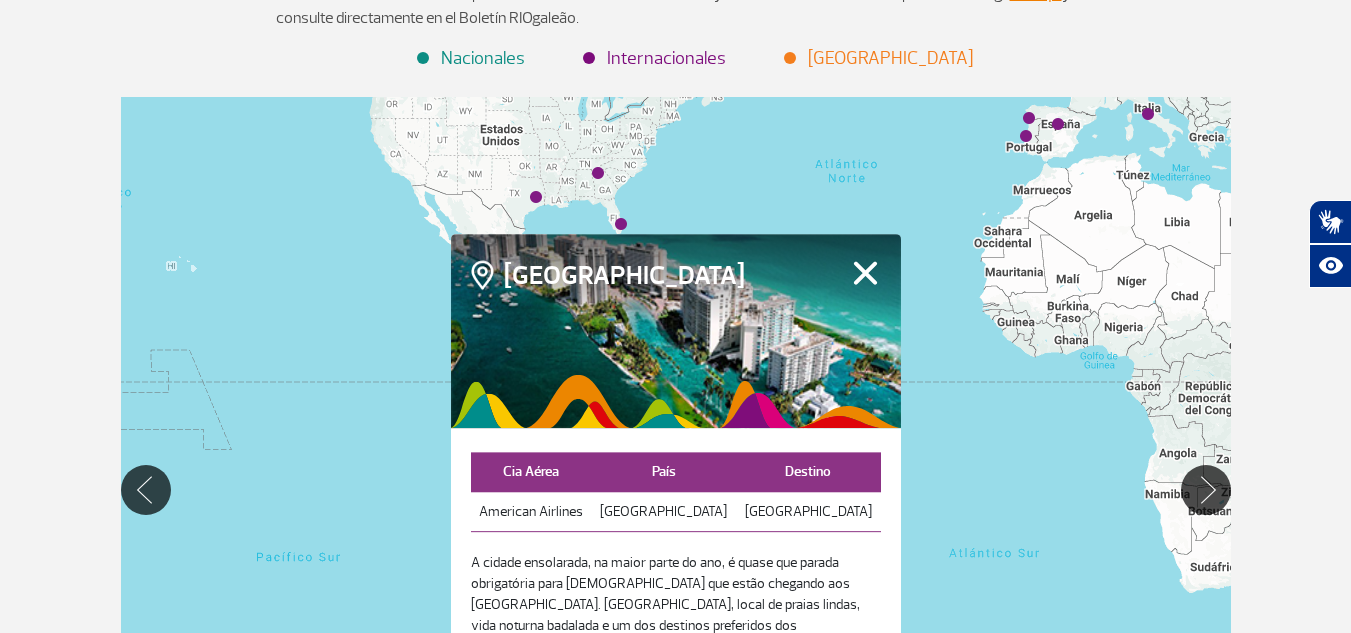 click on "Para desplazarte, pulsa las teclas de flecha." 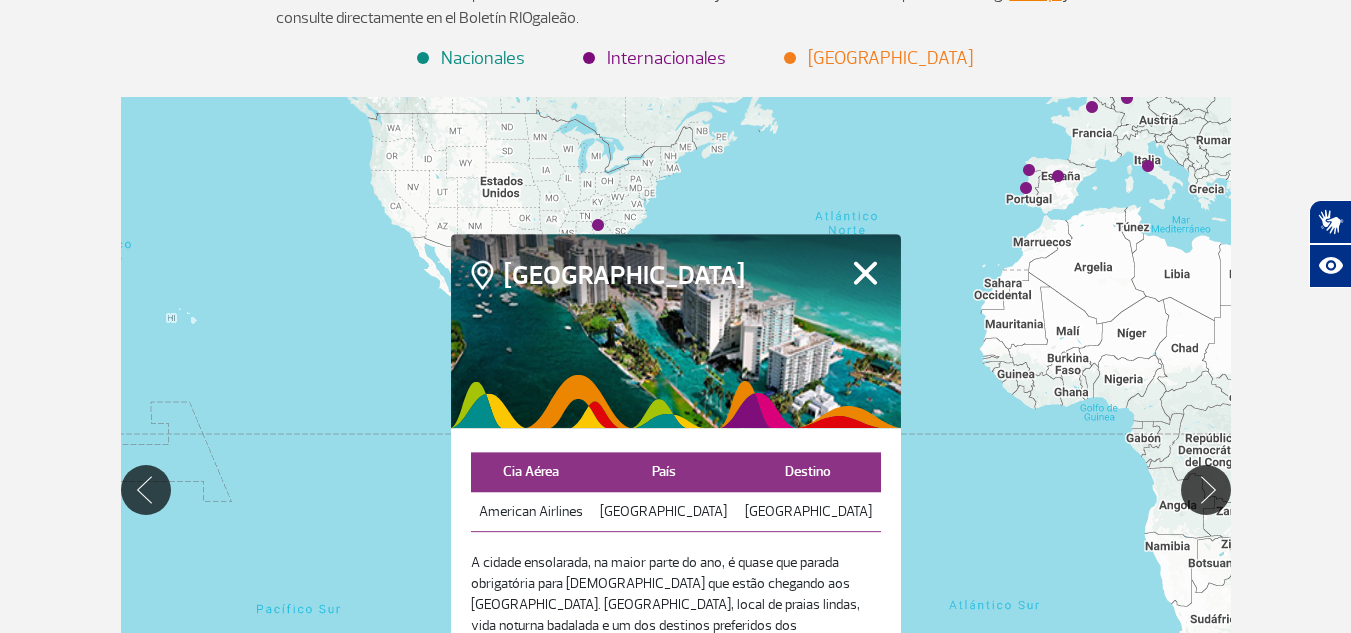 click on "Para desplazarte, pulsa las teclas de flecha." 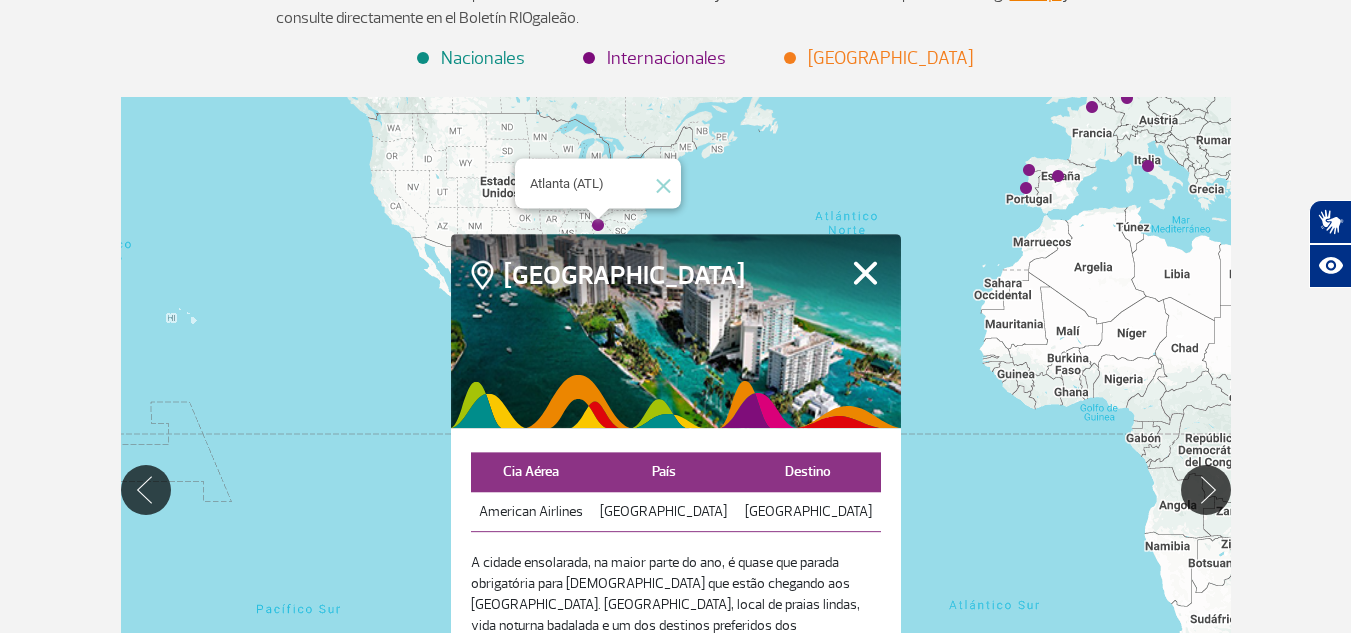 click 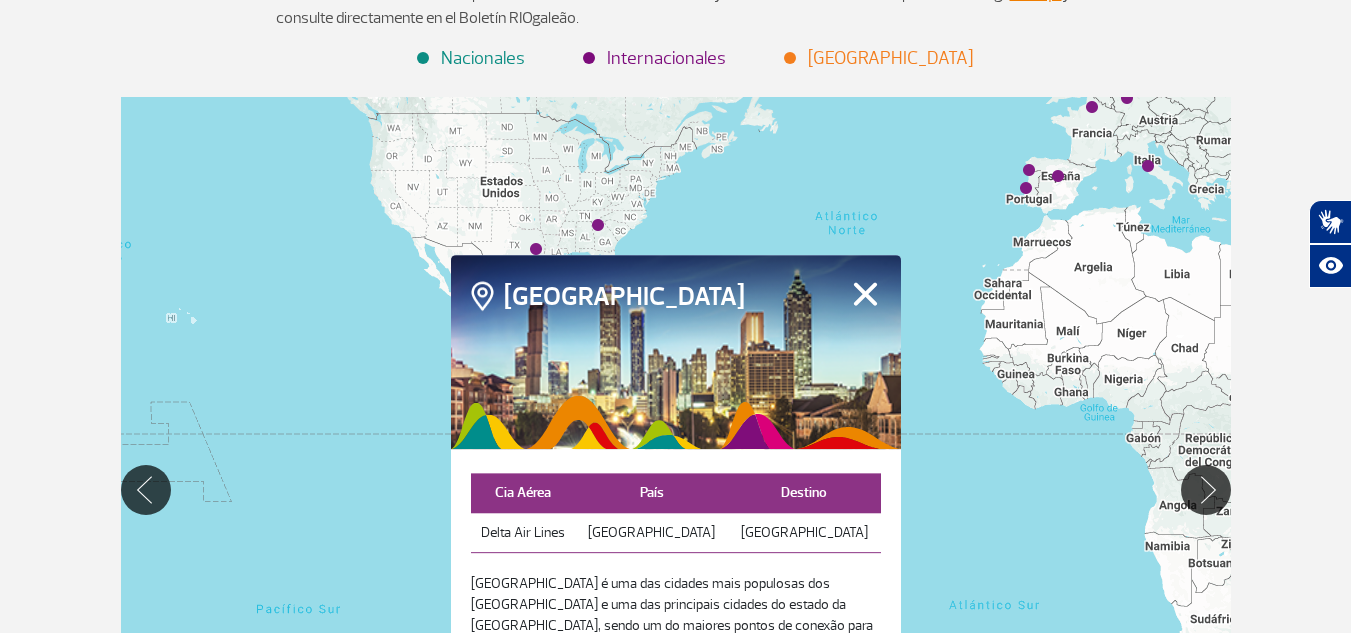 click on "Fechar" at bounding box center (865, 294) 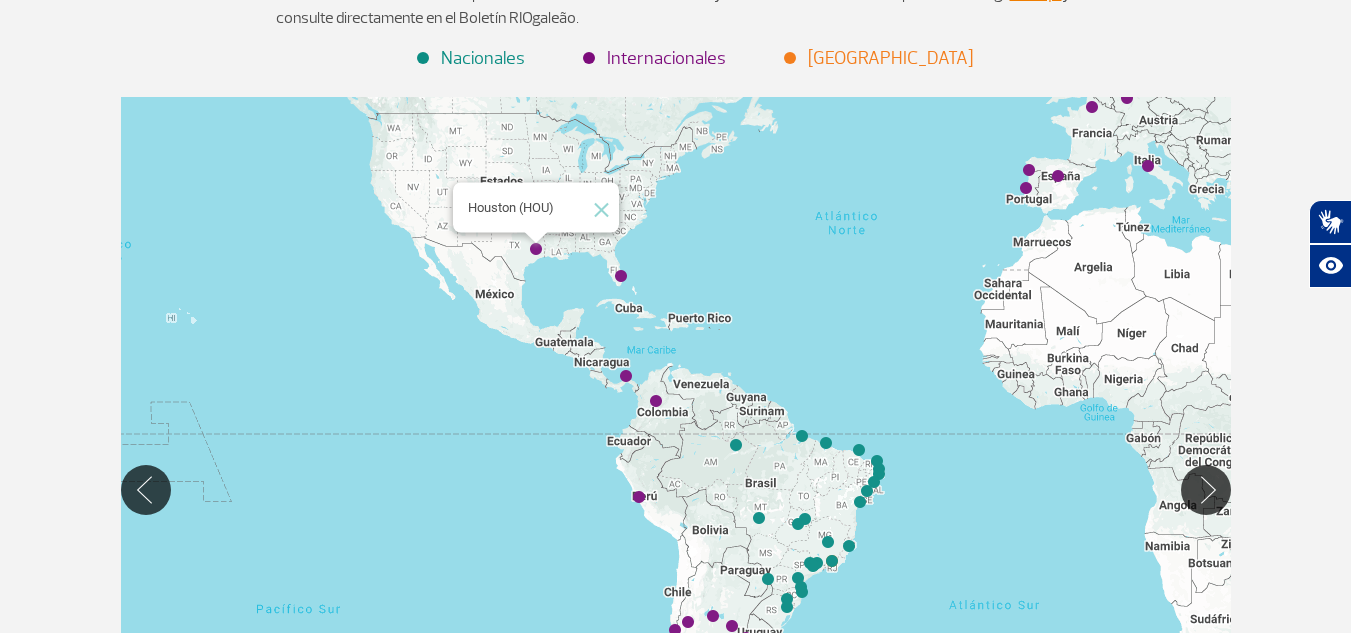click 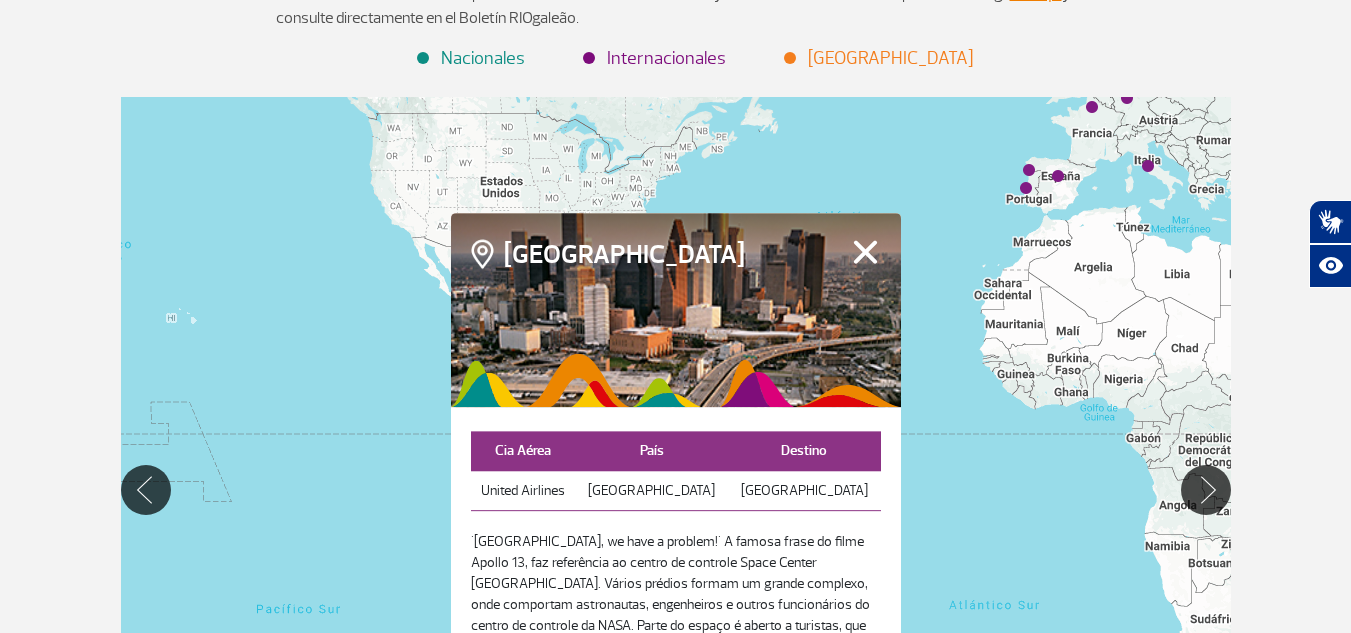 click on "Fechar" at bounding box center [865, 252] 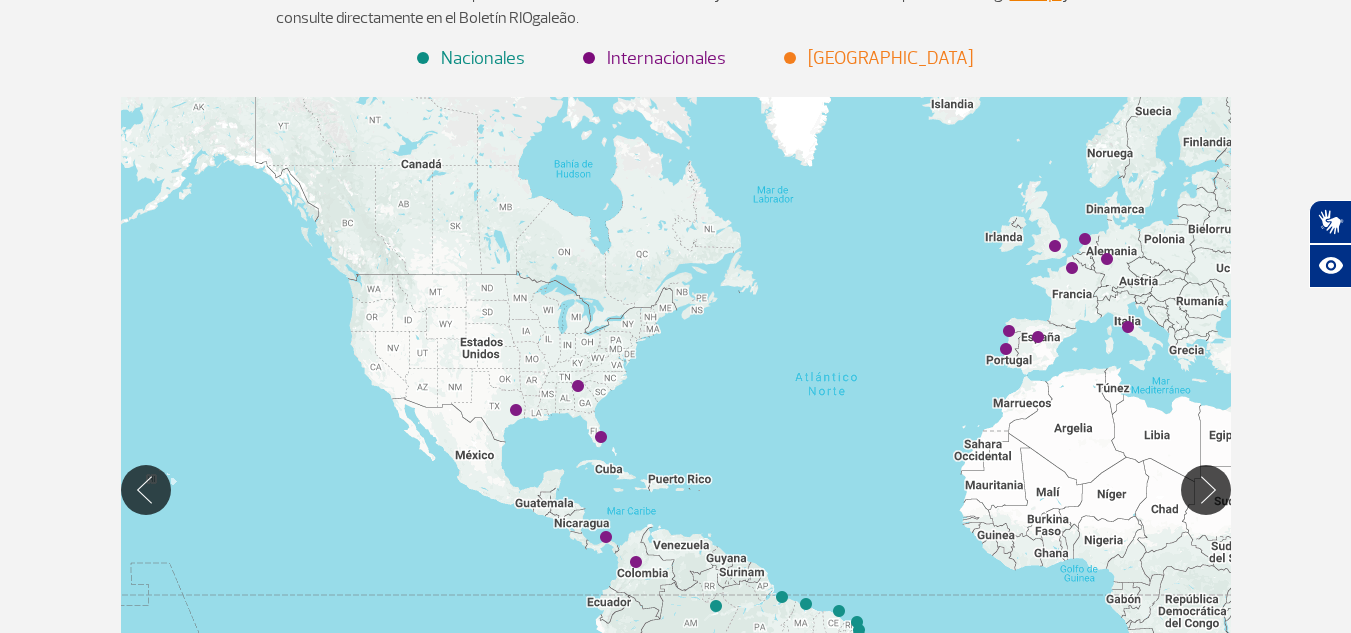 drag, startPoint x: 875, startPoint y: 264, endPoint x: 853, endPoint y: 427, distance: 164.47797 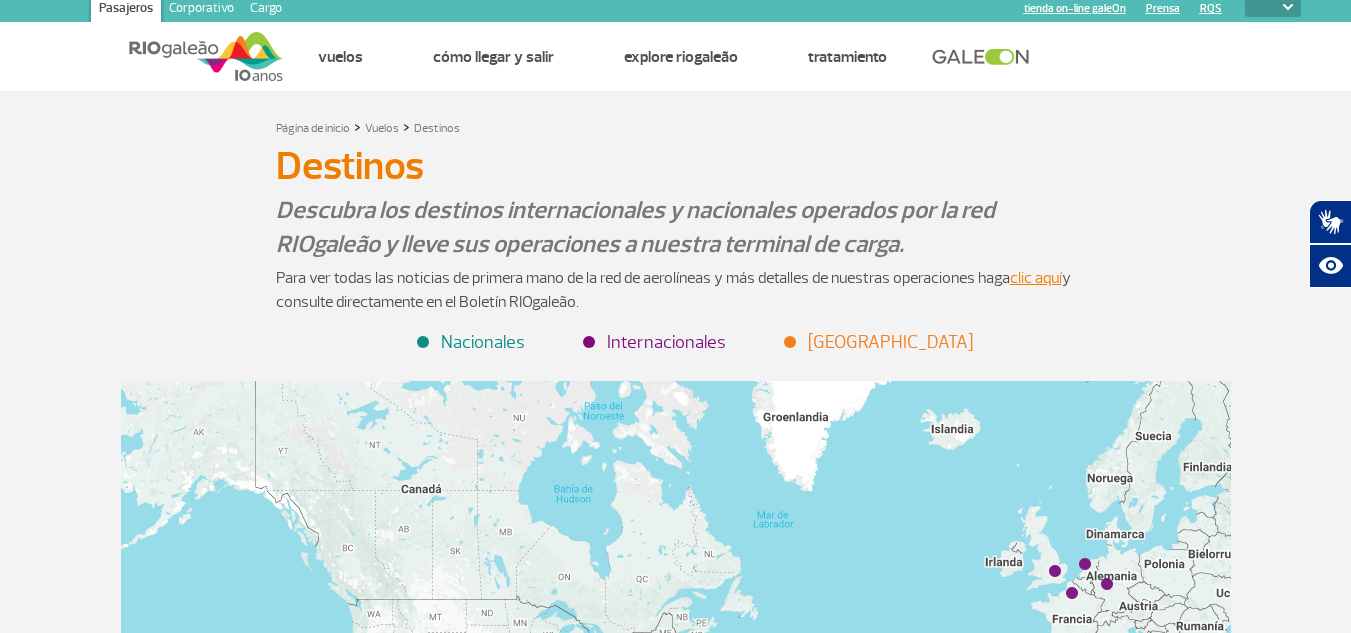 scroll, scrollTop: 0, scrollLeft: 0, axis: both 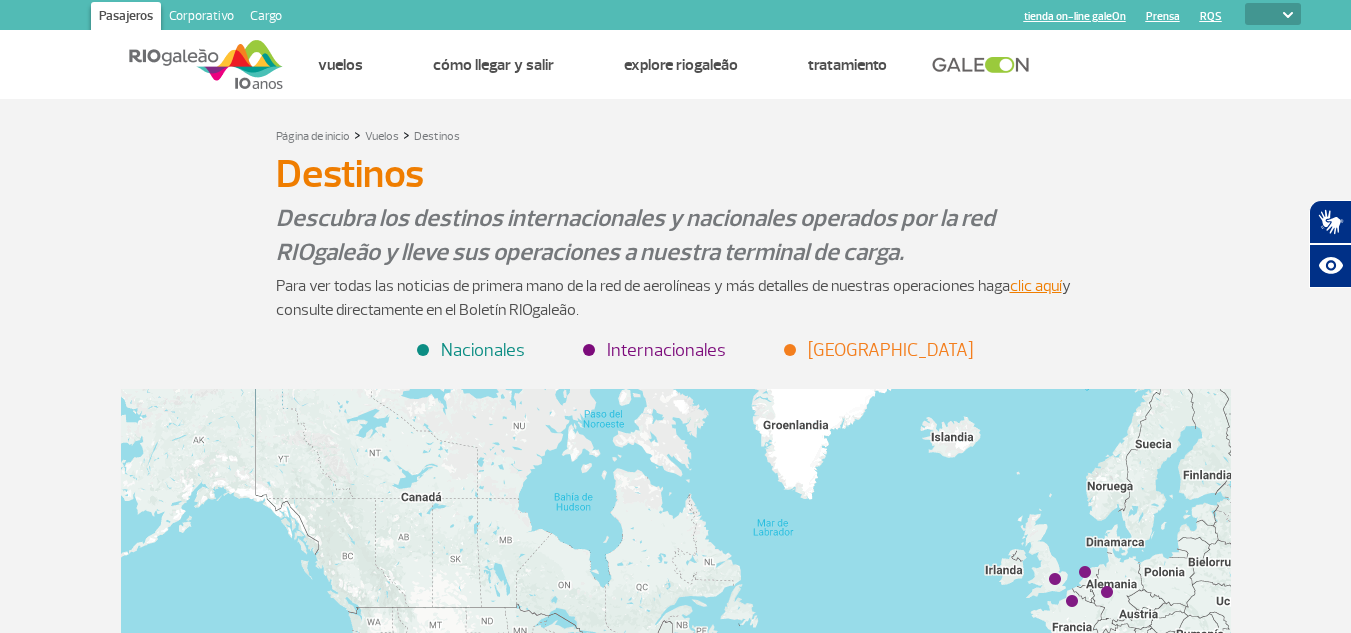 click at bounding box center [986, 65] 